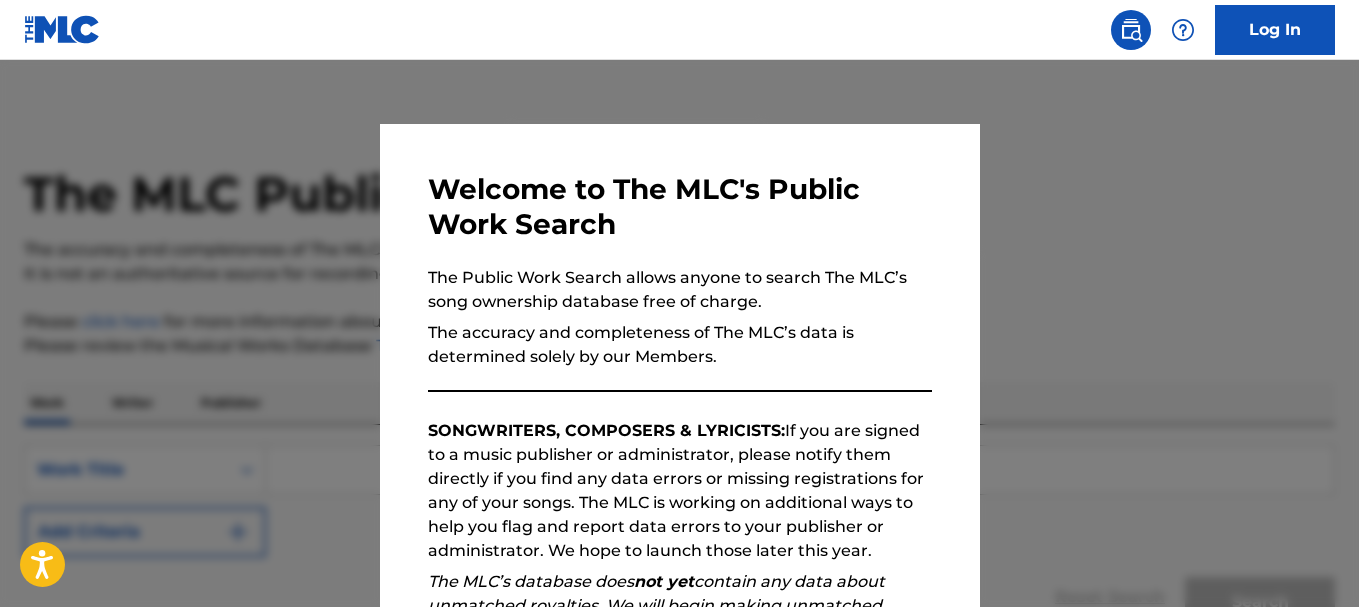 scroll, scrollTop: 0, scrollLeft: 0, axis: both 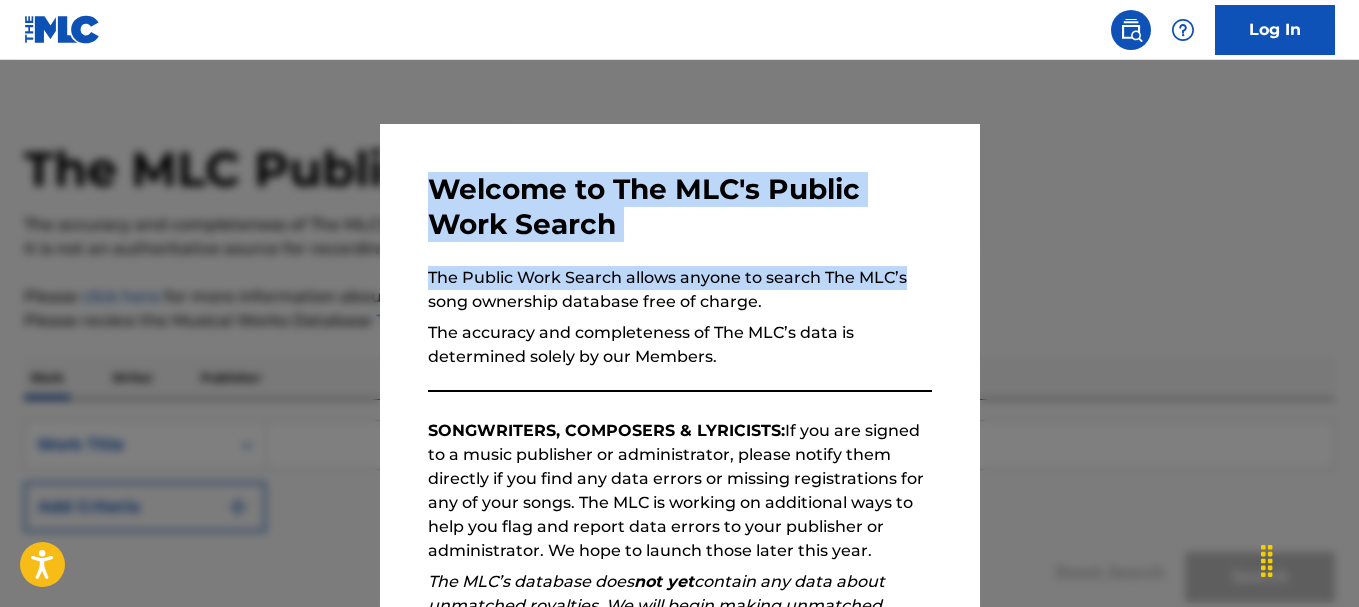 drag, startPoint x: 935, startPoint y: 263, endPoint x: 883, endPoint y: 646, distance: 386.51392 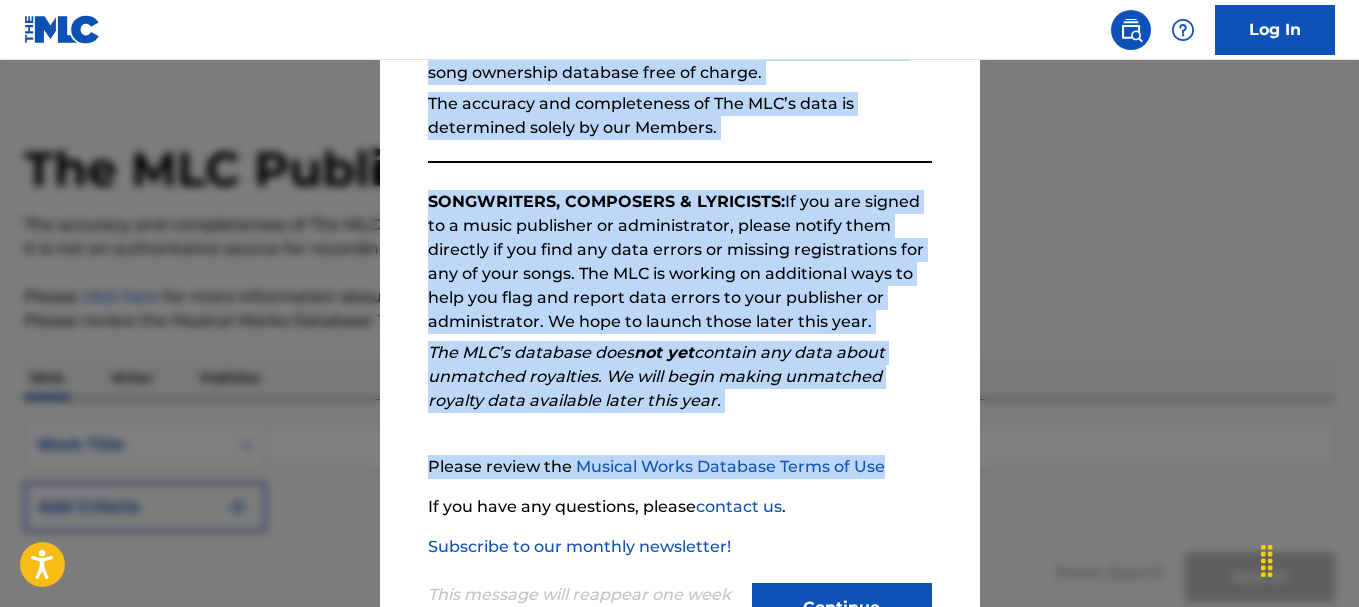 scroll, scrollTop: 311, scrollLeft: 0, axis: vertical 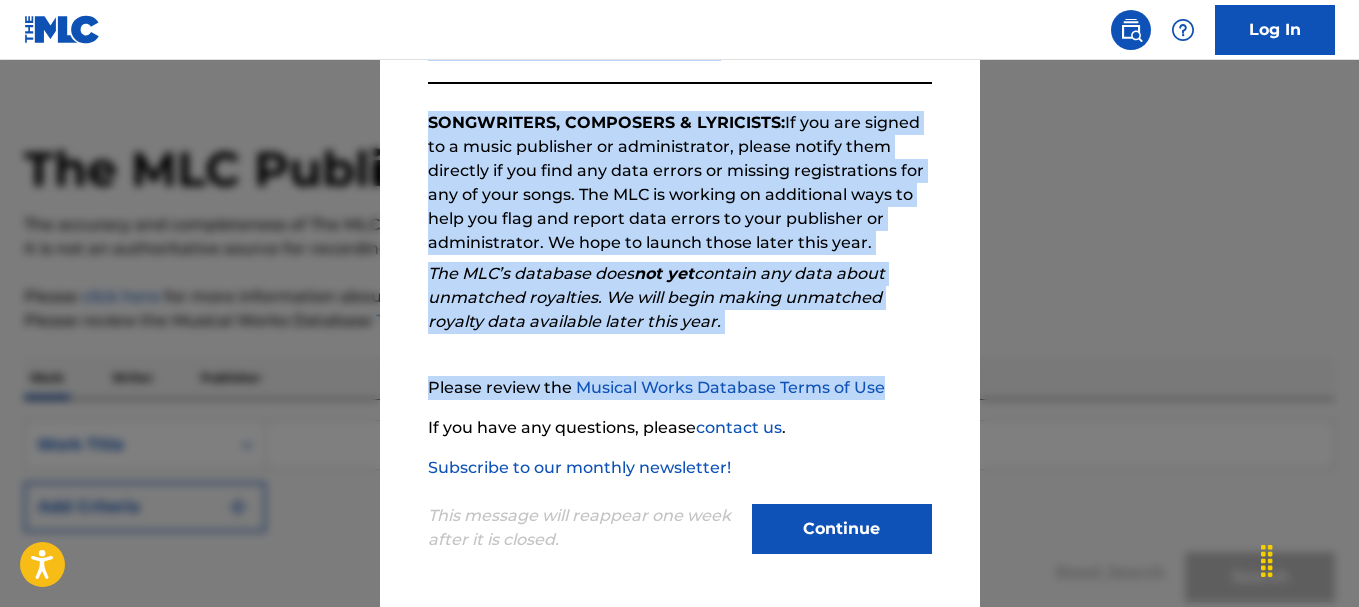 drag, startPoint x: 937, startPoint y: 439, endPoint x: 844, endPoint y: 636, distance: 217.84857 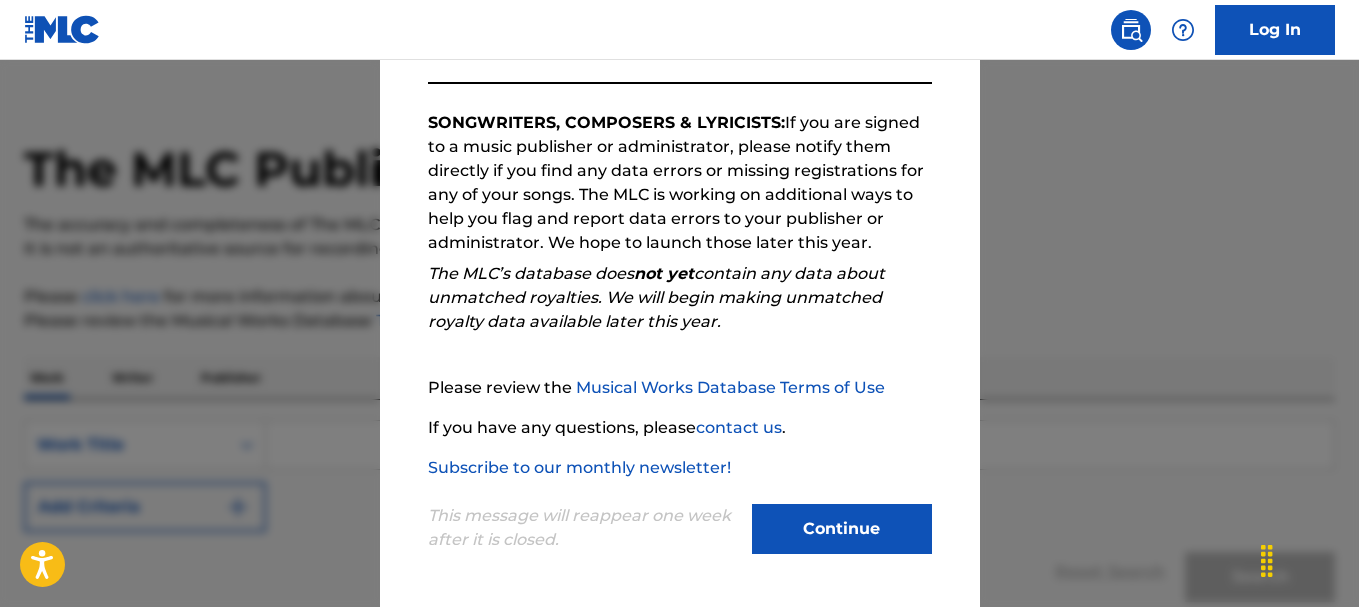 click on "If you have any questions, please  contact us ." at bounding box center (680, 428) 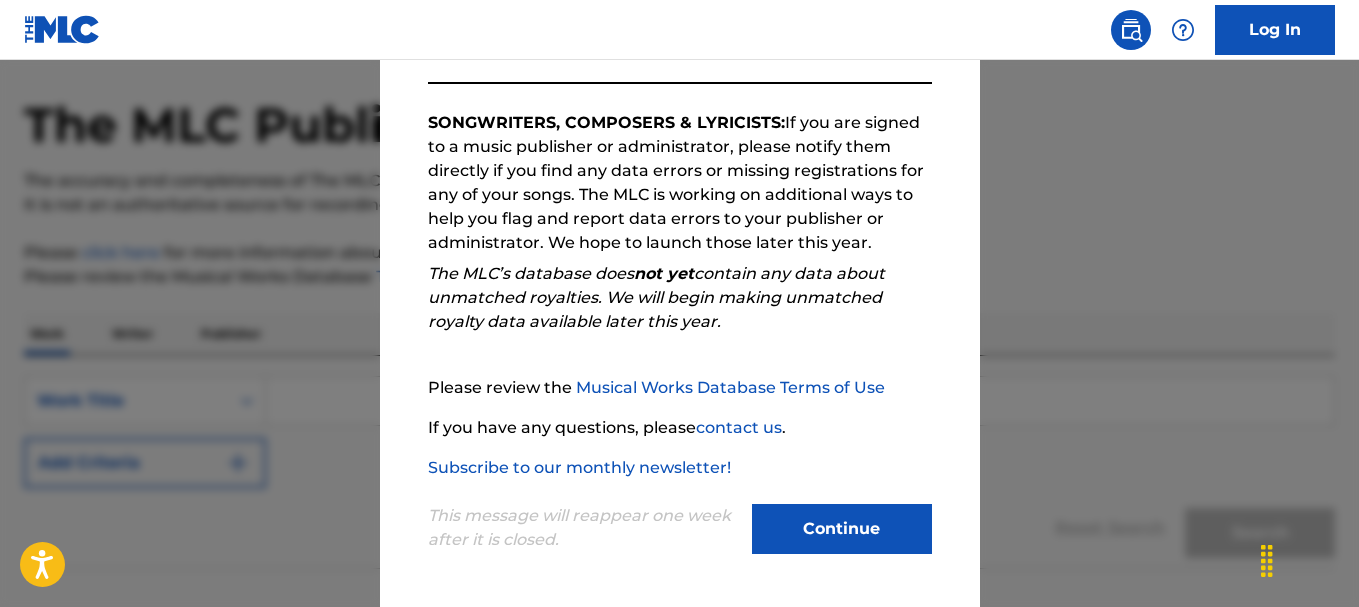 scroll, scrollTop: 0, scrollLeft: 0, axis: both 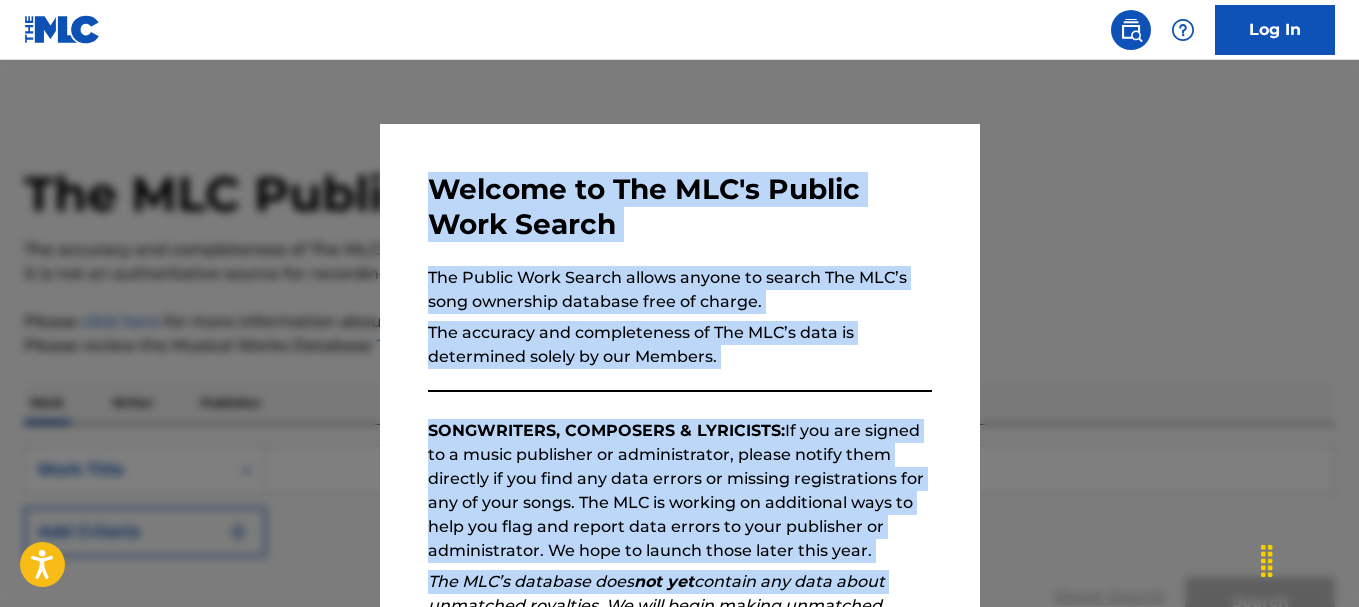 drag, startPoint x: 932, startPoint y: 275, endPoint x: 920, endPoint y: 73, distance: 202.35612 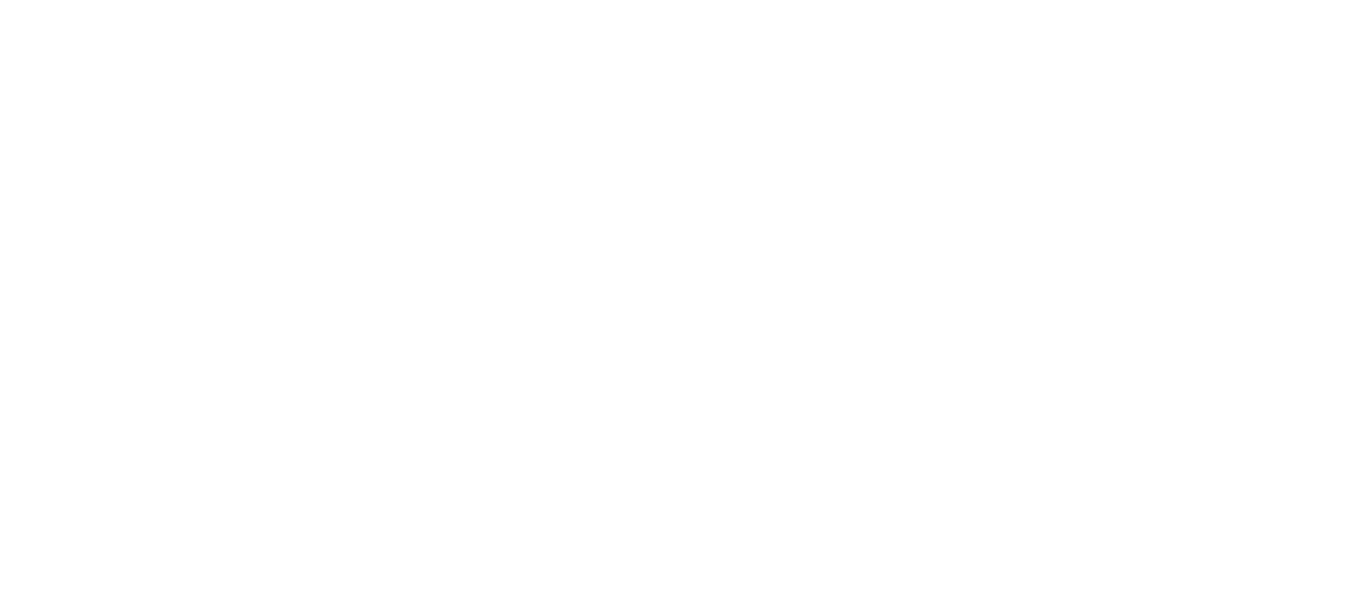 scroll, scrollTop: 0, scrollLeft: 0, axis: both 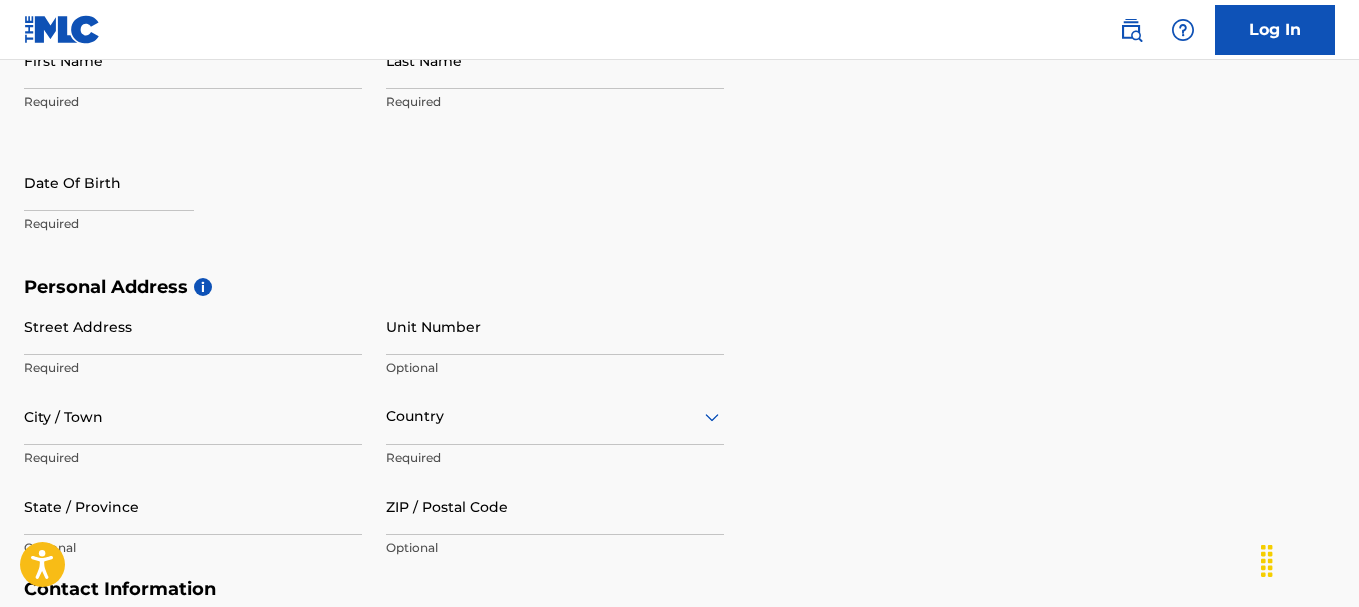 click on "The MLC uses identity verification before a user is registered to comply with Know Your Customer (KYC) regulations. KYC is required to establish the legitimacy of a user's identity and helps to prevent the creation and use of fraudulent accounts. Sign up for The MLC Portal Please complete the following form with your personal information to sign up as a user for The MLC Portal. After you're registered, you'll be able to create a Member and start managing your works. User Information First Name Required Last Name Required Date Of Birth Required Personal Address i Street Address Required Unit Number Optional City / Town Required Country Required State / Province Optional ZIP / Postal Code Optional Contact Information Phone Number Country Country Required Area Number Required Email Address Required Accept Terms of Use Accept Privacy Policy Enroll in marketing communications Sign up" at bounding box center (679, 304) 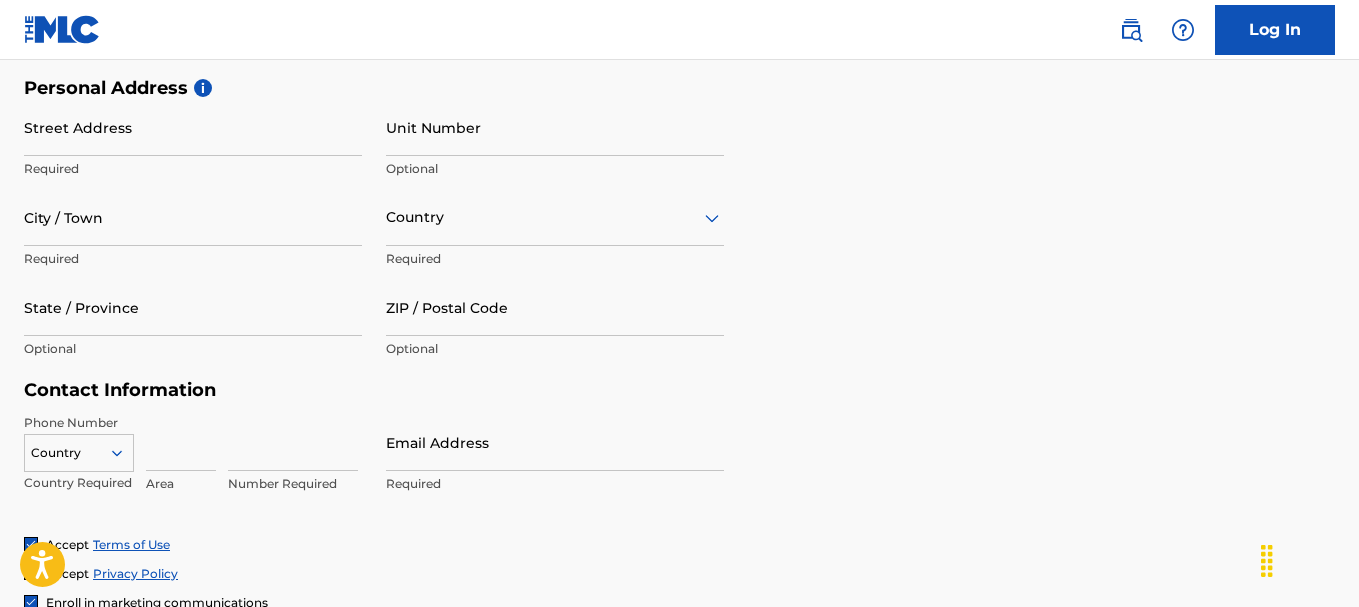 scroll, scrollTop: 706, scrollLeft: 0, axis: vertical 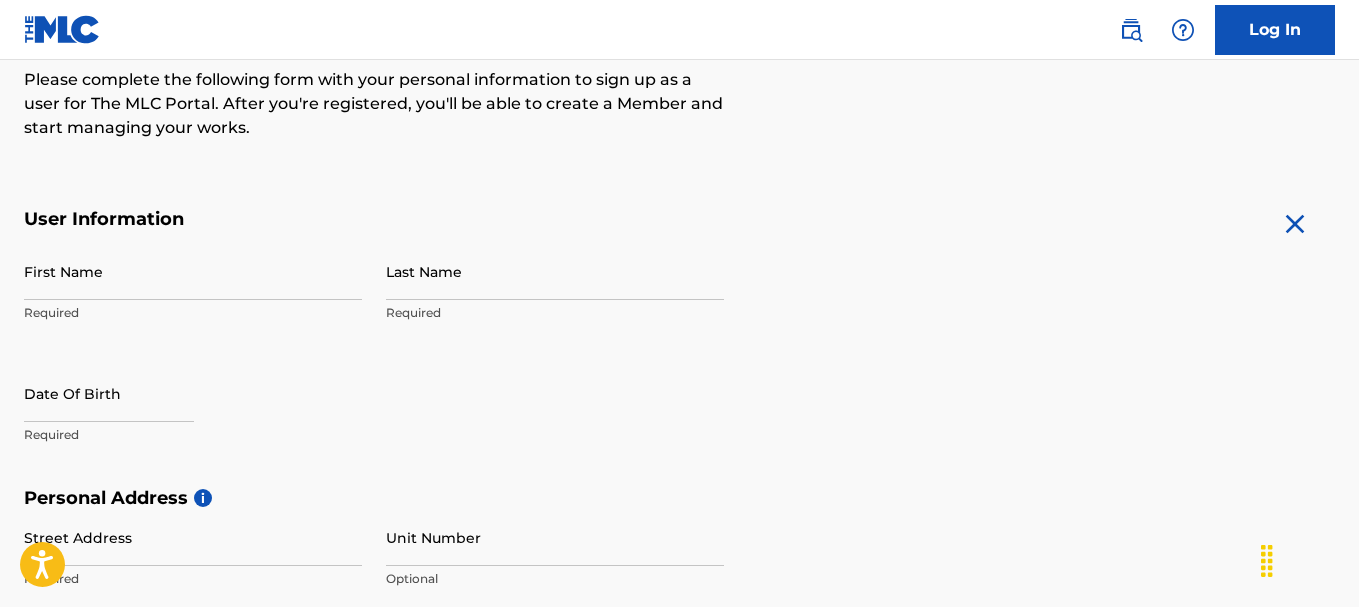 click on "First Name" at bounding box center [193, 271] 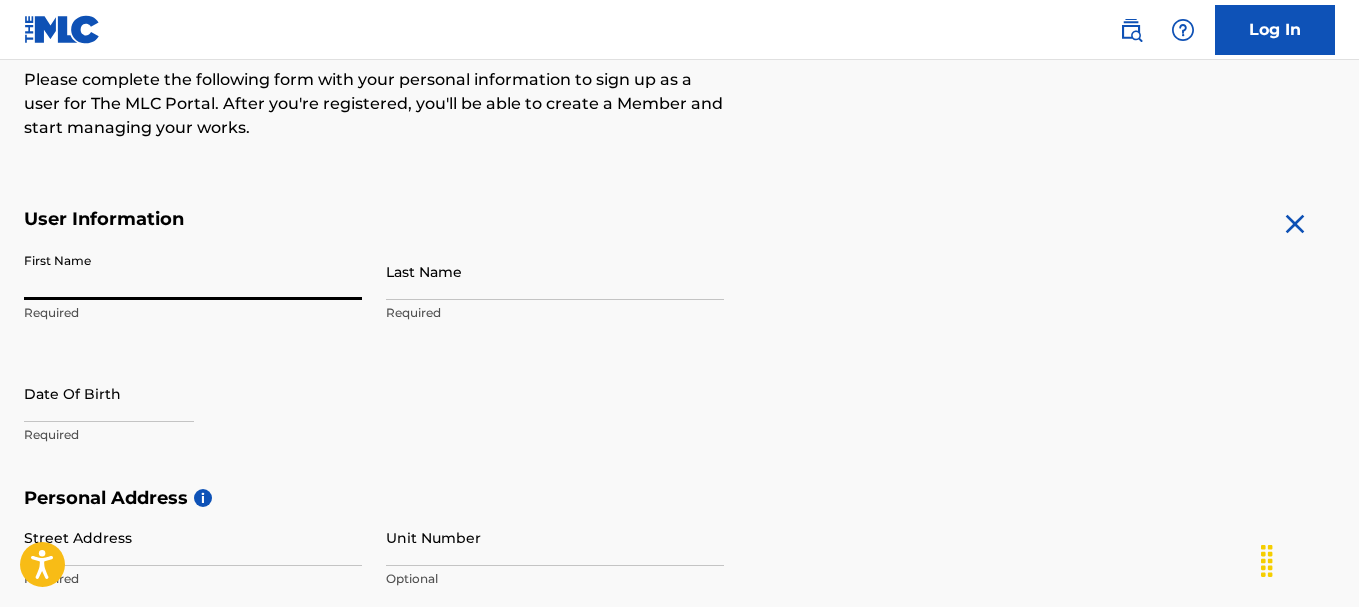type on "[FIRST]" 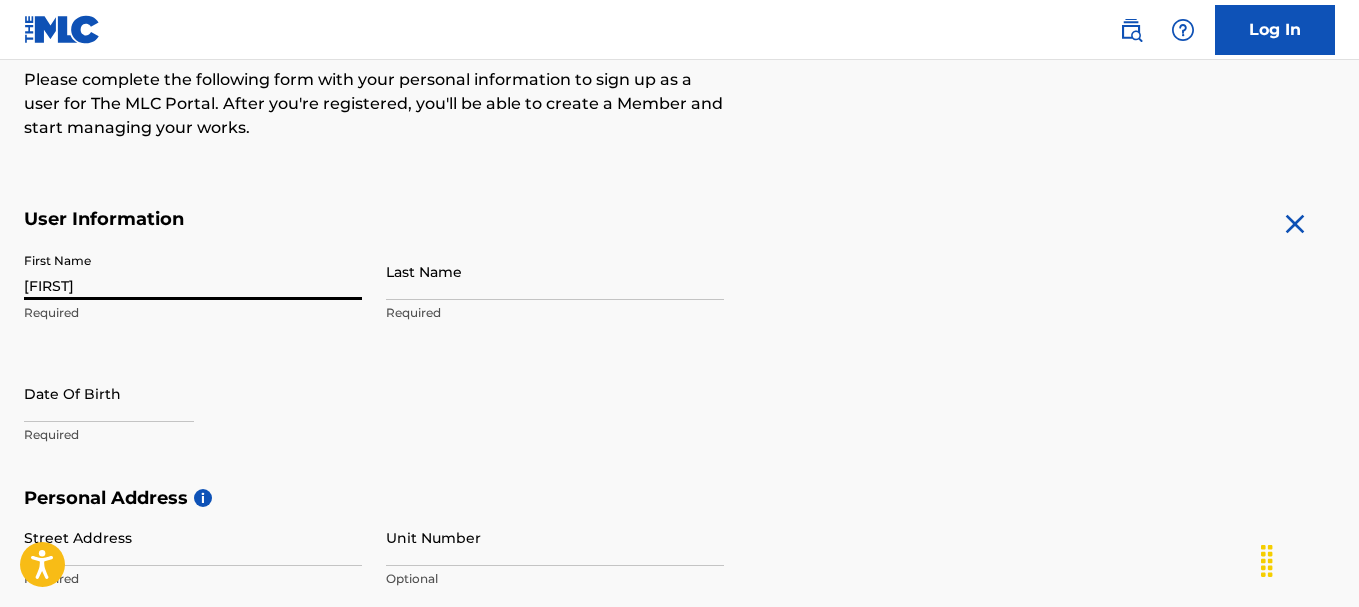 type on "John" 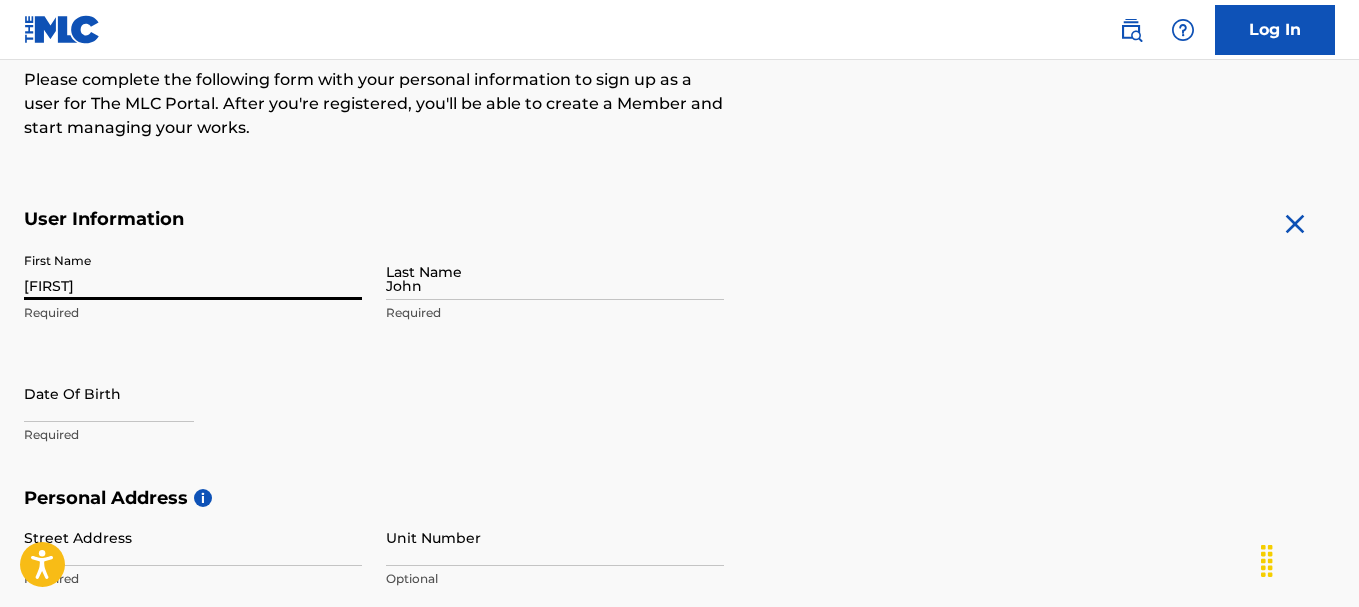 type on "#[NUMBER] [STREET], [CITY], [STATE]" 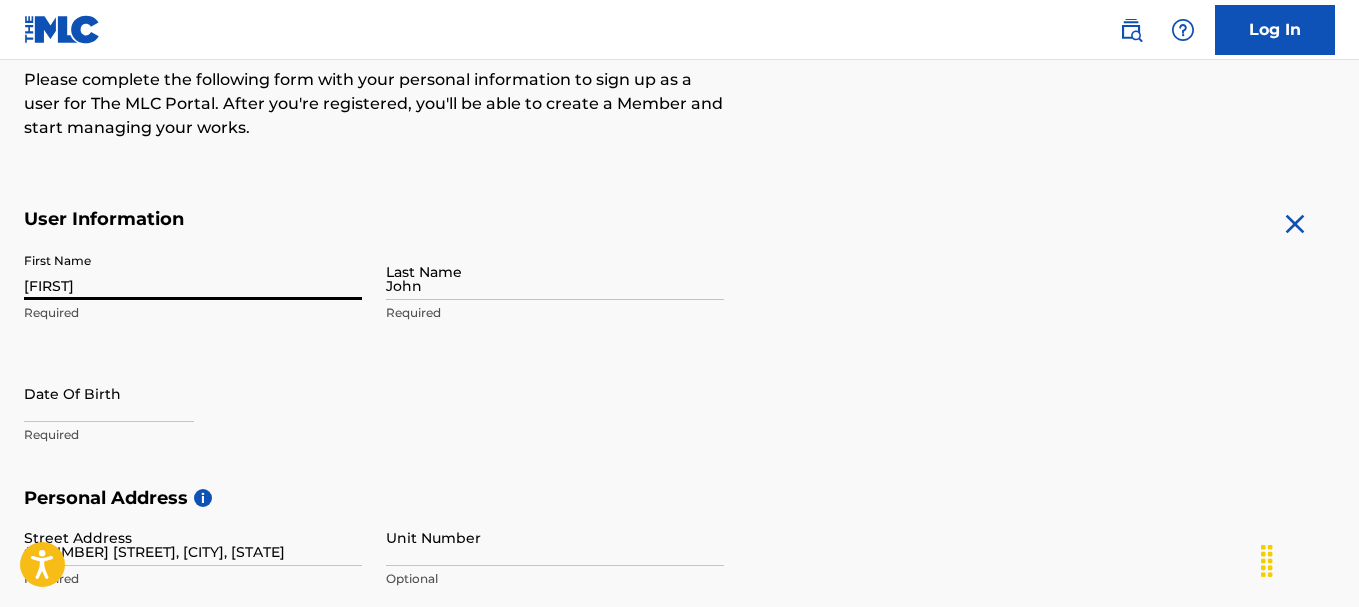 type on "[STATE], [CITY], [COUNTRY]" 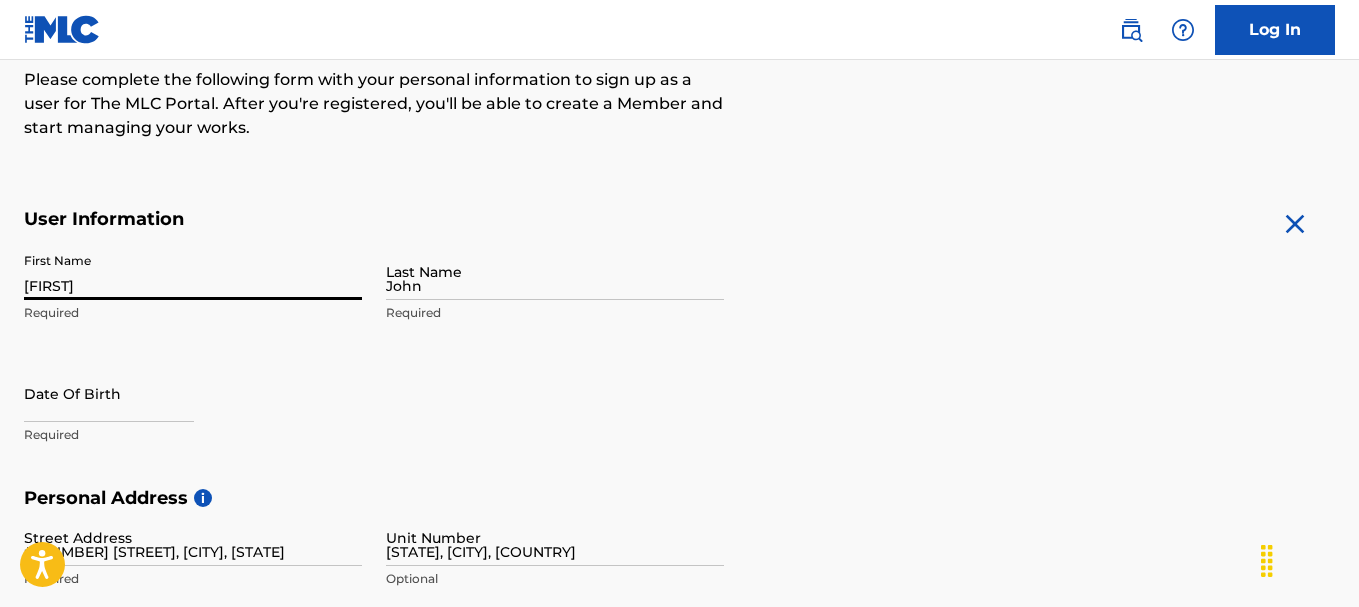 type on "[CITY]" 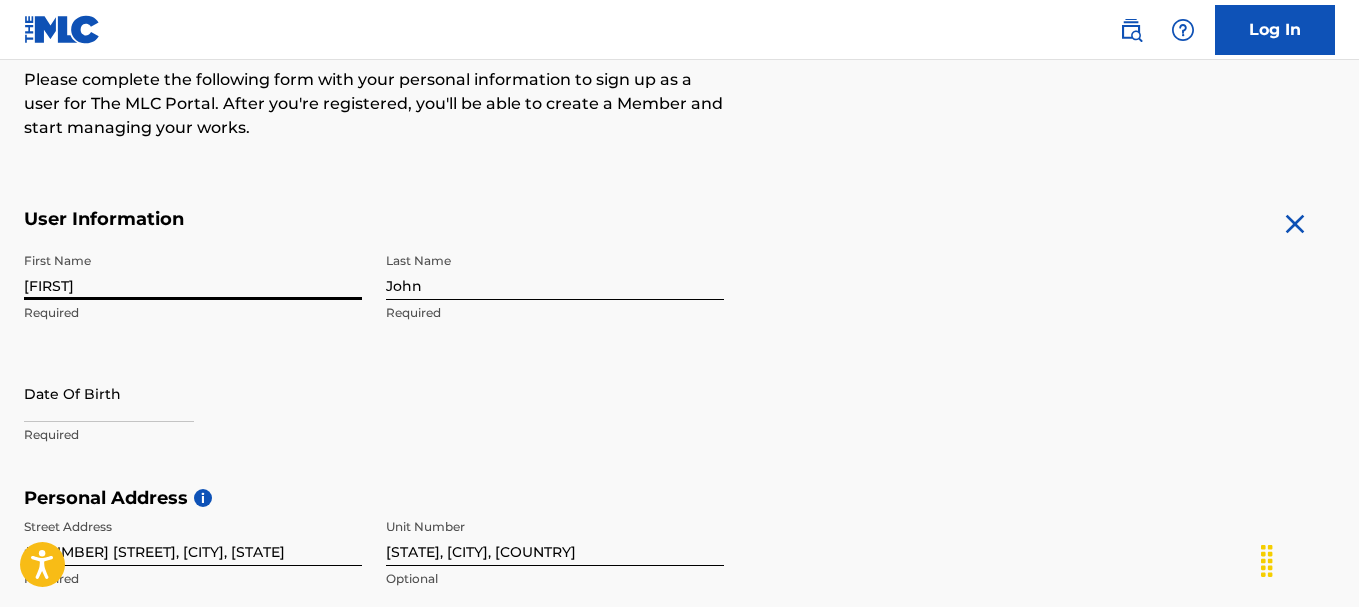 click at bounding box center (109, 393) 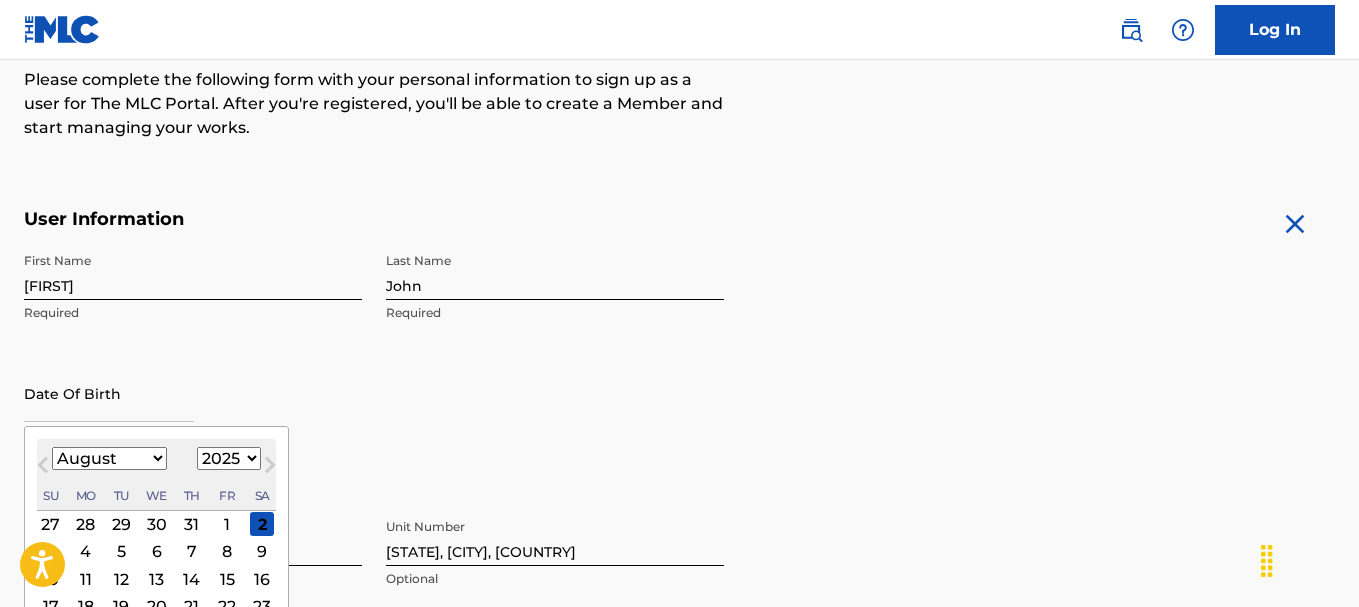 click on "January February March April May June July August September October November December" at bounding box center (109, 458) 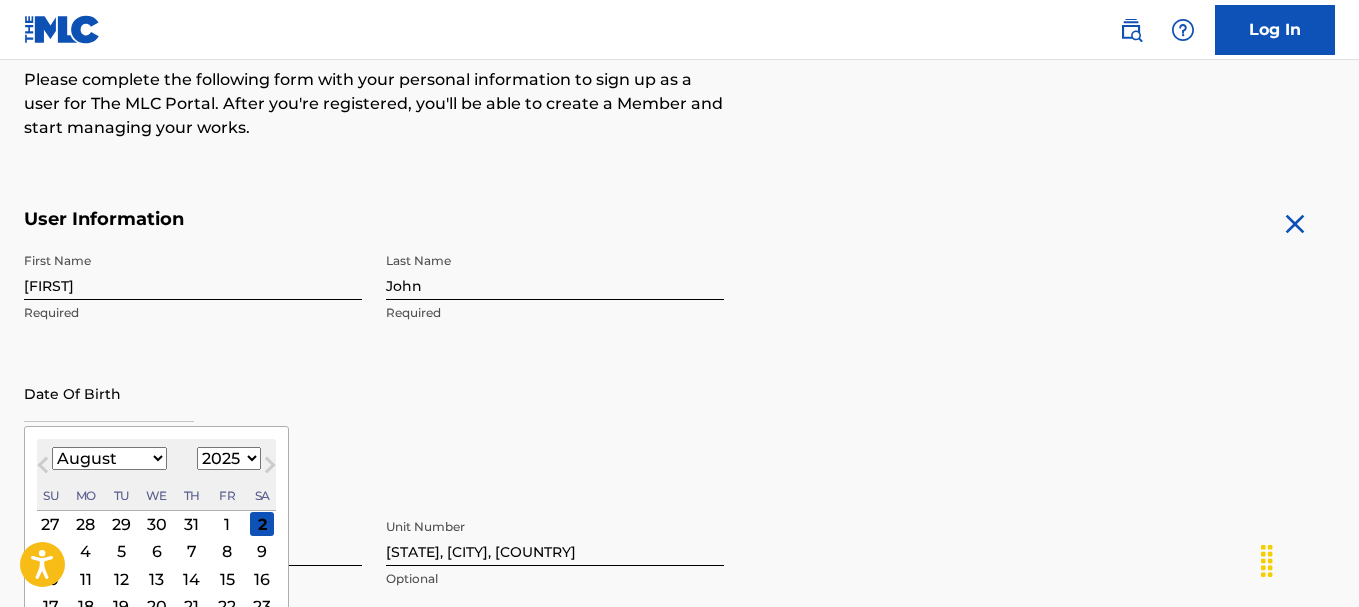 select on "0" 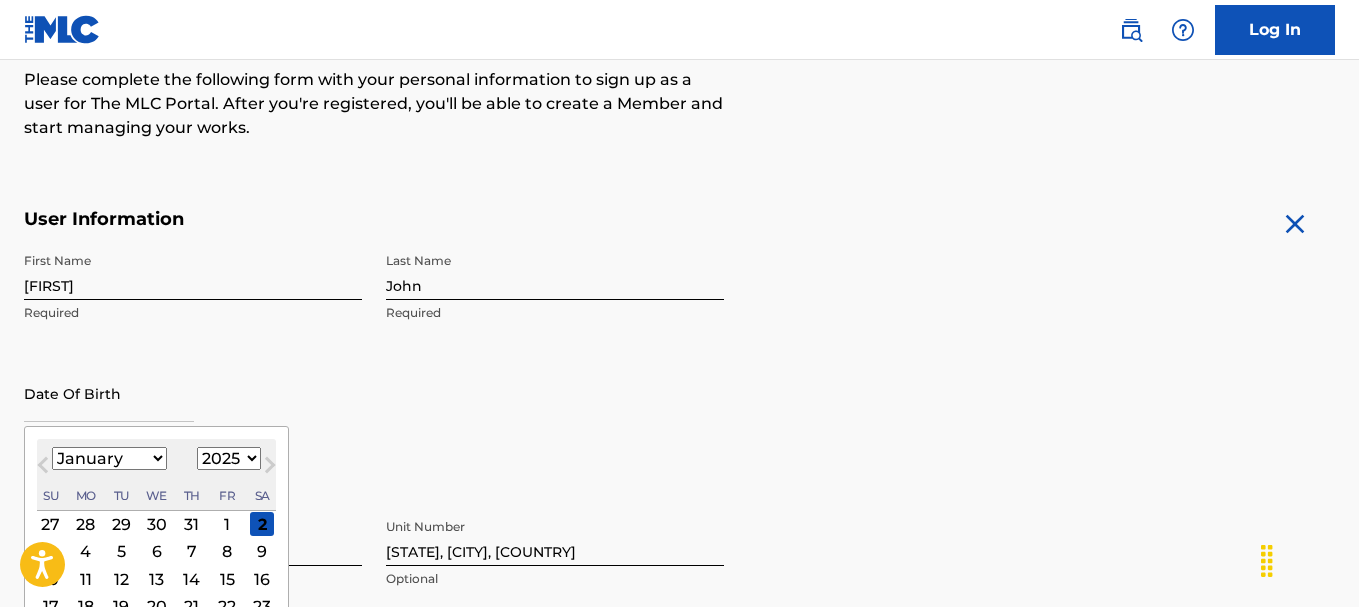 click on "January February March April May June July August September October November December" at bounding box center (109, 458) 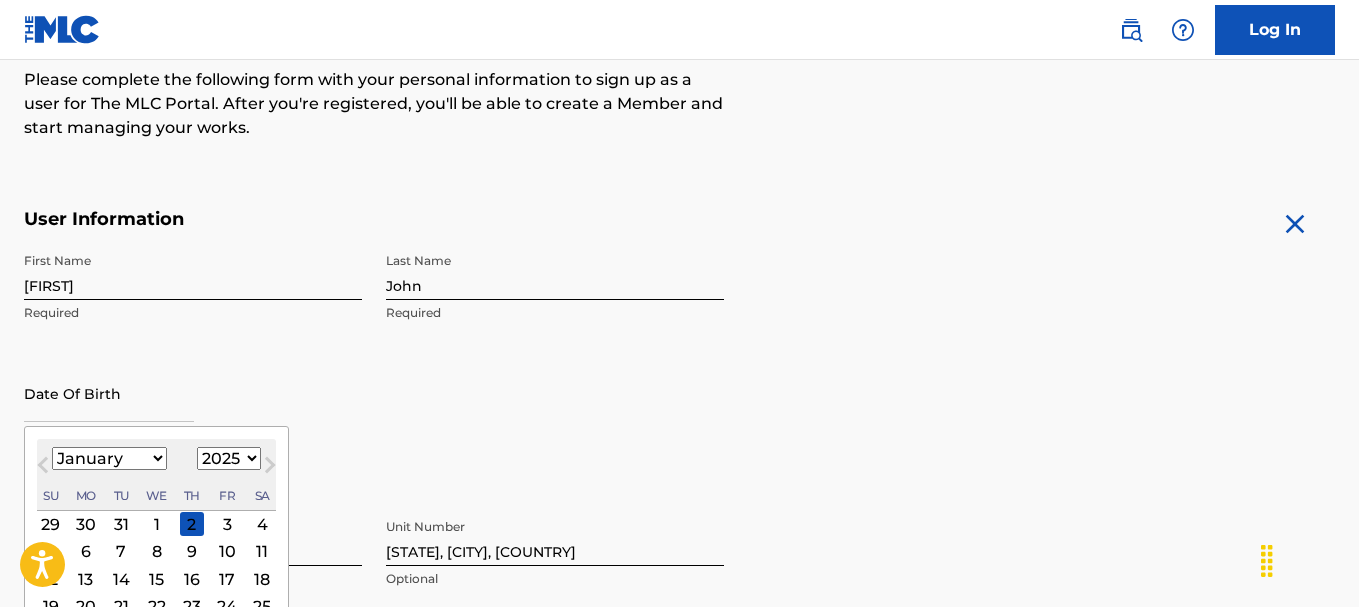 click on "18" at bounding box center [262, 579] 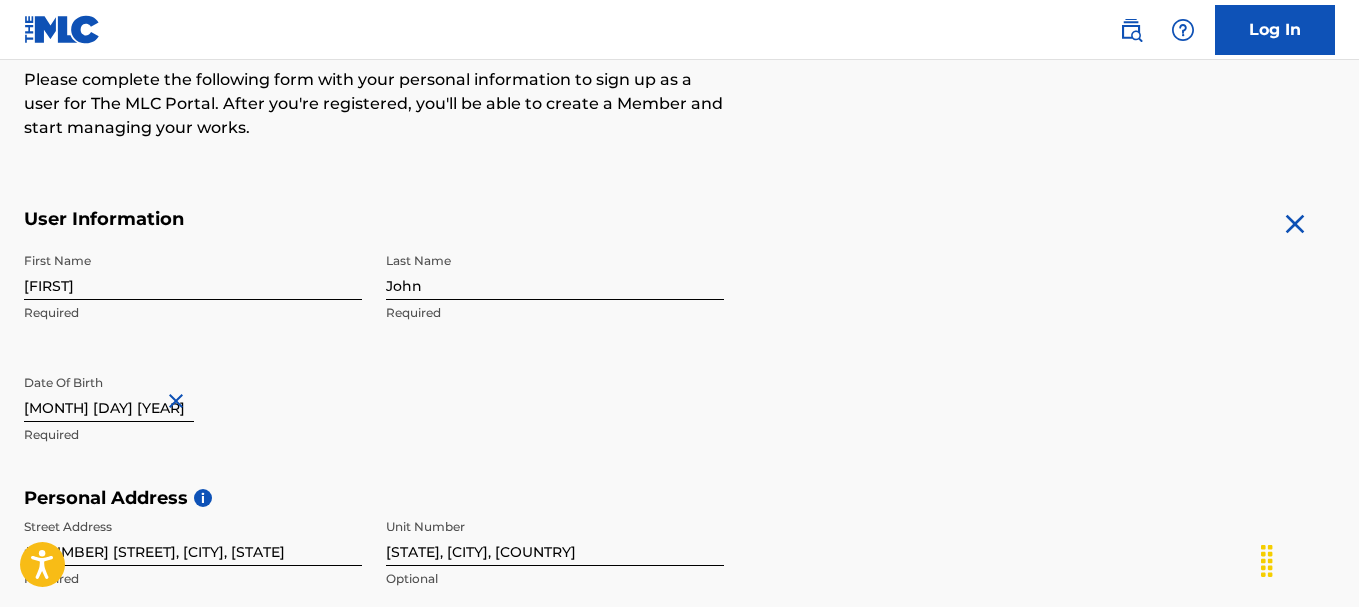 click on "[MONTH] [DAY] [YEAR]" at bounding box center (109, 393) 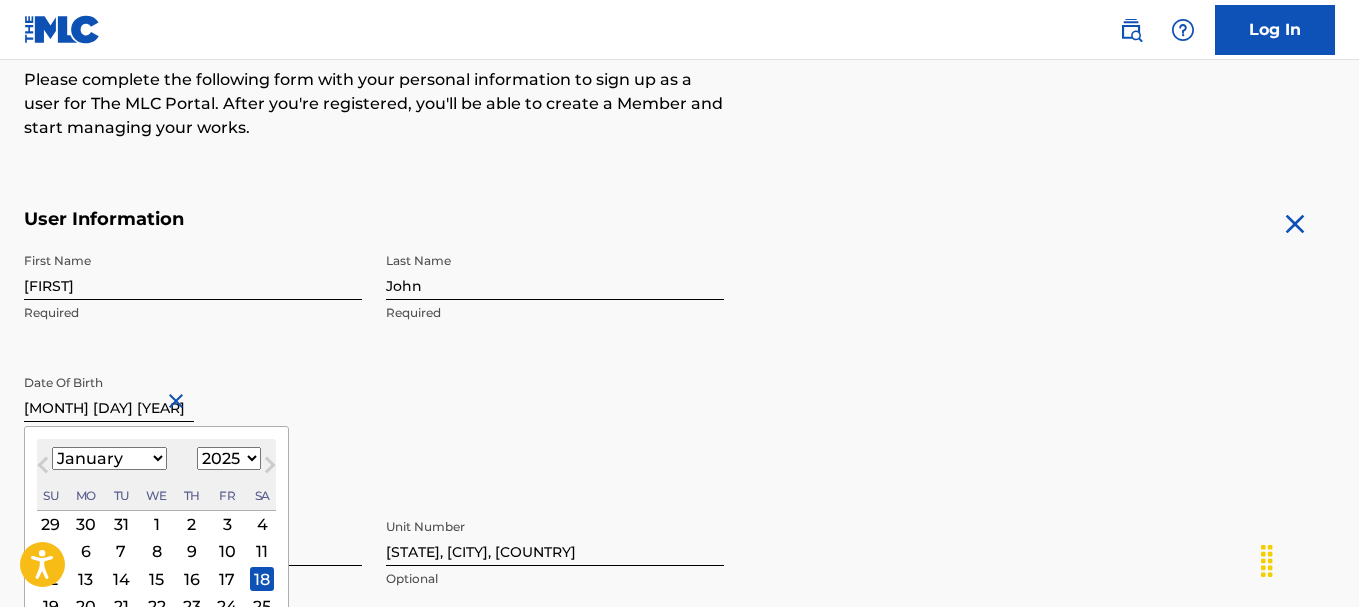 click on "1899 1900 1901 1902 1903 1904 1905 1906 1907 1908 1909 1910 1911 1912 1913 1914 1915 1916 1917 1918 1919 1920 1921 1922 1923 1924 1925 1926 1927 1928 1929 1930 1931 1932 1933 1934 1935 1936 1937 1938 1939 1940 1941 1942 1943 1944 1945 1946 1947 1948 1949 1950 1951 1952 1953 1954 1955 1956 1957 1958 1959 1960 1961 1962 1963 1964 1965 1966 1967 1968 1969 1970 1971 1972 1973 1974 1975 1976 1977 1978 1979 1980 1981 1982 1983 1984 1985 1986 1987 1988 1989 1990 1991 1992 1993 1994 1995 1996 1997 1998 1999 2000 2001 2002 2003 2004 2005 2006 2007 2008 2009 2010 2011 2012 2013 2014 2015 2016 2017 2018 2019 2020 2021 2022 2023 2024 2025 2026 2027 2028 2029 2030 2031 2032 2033 2034 2035 2036 2037 2038 2039 2040 2041 2042 2043 2044 2045 2046 2047 2048 2049 2050 2051 2052 2053 2054 2055 2056 2057 2058 2059 2060 2061 2062 2063 2064 2065 2066 2067 2068 2069 2070 2071 2072 2073 2074 2075 2076 2077 2078 2079 2080 2081 2082 2083 2084 2085 2086 2087 2088 2089 2090 2091 2092 2093 2094 2095 2096 2097 2098 2099 2100" at bounding box center [229, 458] 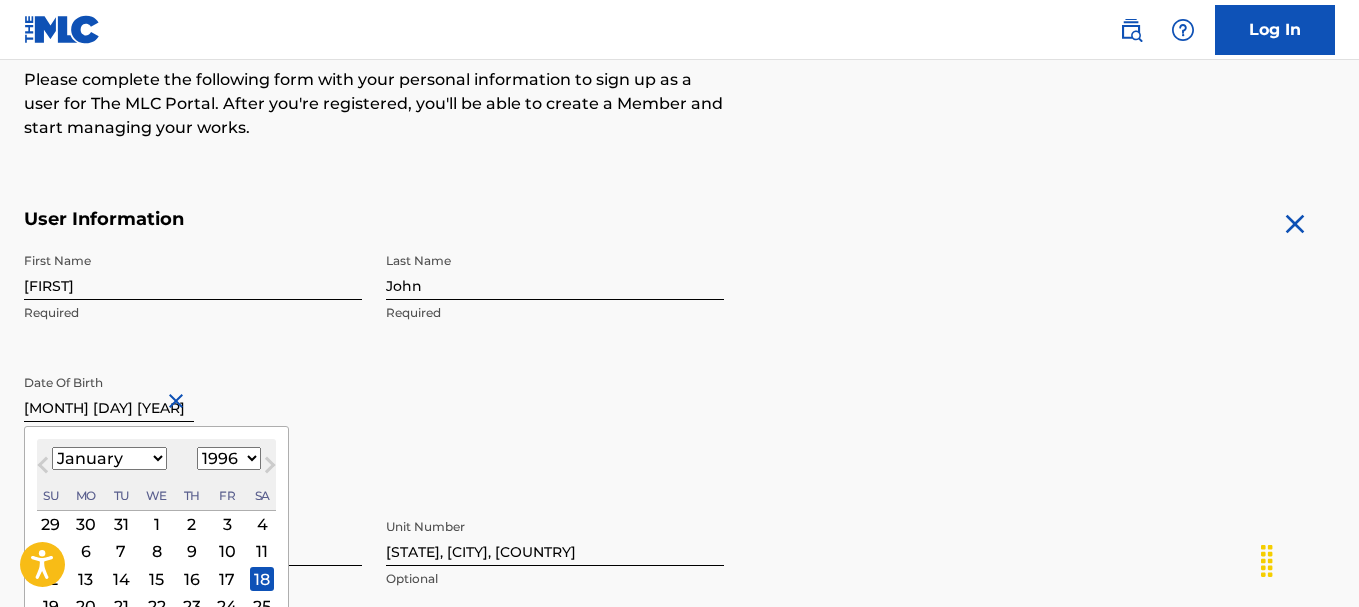 click on "1899 1900 1901 1902 1903 1904 1905 1906 1907 1908 1909 1910 1911 1912 1913 1914 1915 1916 1917 1918 1919 1920 1921 1922 1923 1924 1925 1926 1927 1928 1929 1930 1931 1932 1933 1934 1935 1936 1937 1938 1939 1940 1941 1942 1943 1944 1945 1946 1947 1948 1949 1950 1951 1952 1953 1954 1955 1956 1957 1958 1959 1960 1961 1962 1963 1964 1965 1966 1967 1968 1969 1970 1971 1972 1973 1974 1975 1976 1977 1978 1979 1980 1981 1982 1983 1984 1985 1986 1987 1988 1989 1990 1991 1992 1993 1994 1995 1996 1997 1998 1999 2000 2001 2002 2003 2004 2005 2006 2007 2008 2009 2010 2011 2012 2013 2014 2015 2016 2017 2018 2019 2020 2021 2022 2023 2024 2025 2026 2027 2028 2029 2030 2031 2032 2033 2034 2035 2036 2037 2038 2039 2040 2041 2042 2043 2044 2045 2046 2047 2048 2049 2050 2051 2052 2053 2054 2055 2056 2057 2058 2059 2060 2061 2062 2063 2064 2065 2066 2067 2068 2069 2070 2071 2072 2073 2074 2075 2076 2077 2078 2079 2080 2081 2082 2083 2084 2085 2086 2087 2088 2089 2090 2091 2092 2093 2094 2095 2096 2097 2098 2099 2100" at bounding box center (229, 458) 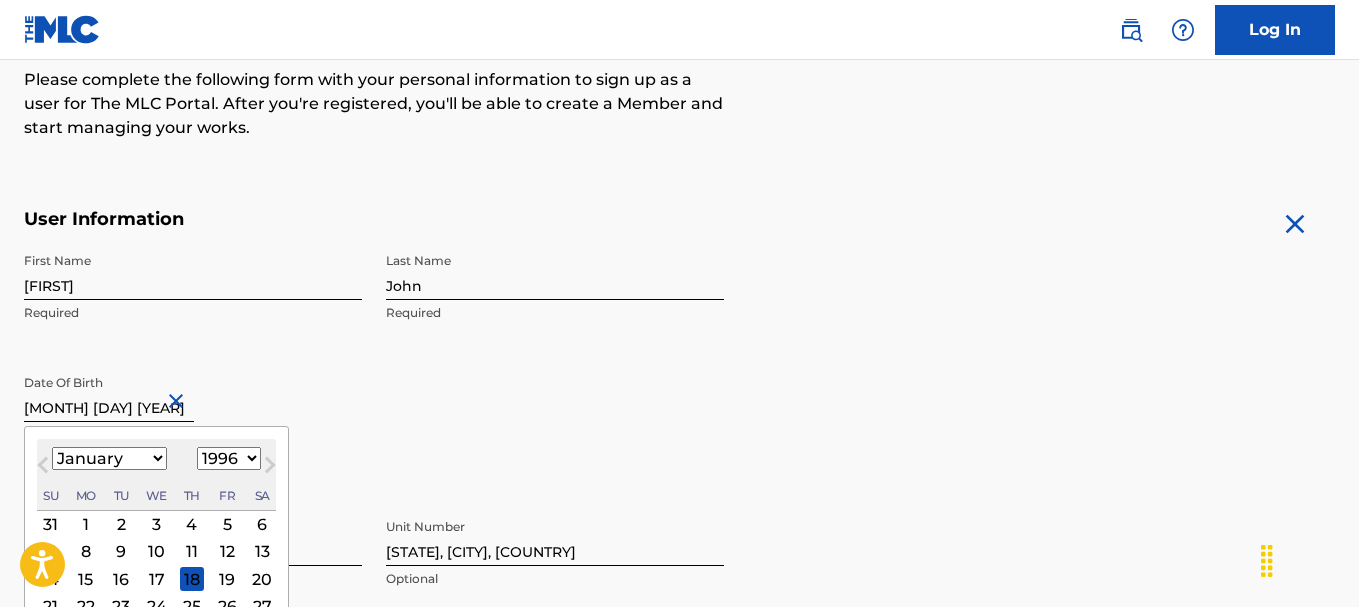 click on "1899 1900 1901 1902 1903 1904 1905 1906 1907 1908 1909 1910 1911 1912 1913 1914 1915 1916 1917 1918 1919 1920 1921 1922 1923 1924 1925 1926 1927 1928 1929 1930 1931 1932 1933 1934 1935 1936 1937 1938 1939 1940 1941 1942 1943 1944 1945 1946 1947 1948 1949 1950 1951 1952 1953 1954 1955 1956 1957 1958 1959 1960 1961 1962 1963 1964 1965 1966 1967 1968 1969 1970 1971 1972 1973 1974 1975 1976 1977 1978 1979 1980 1981 1982 1983 1984 1985 1986 1987 1988 1989 1990 1991 1992 1993 1994 1995 1996 1997 1998 1999 2000 2001 2002 2003 2004 2005 2006 2007 2008 2009 2010 2011 2012 2013 2014 2015 2016 2017 2018 2019 2020 2021 2022 2023 2024 2025 2026 2027 2028 2029 2030 2031 2032 2033 2034 2035 2036 2037 2038 2039 2040 2041 2042 2043 2044 2045 2046 2047 2048 2049 2050 2051 2052 2053 2054 2055 2056 2057 2058 2059 2060 2061 2062 2063 2064 2065 2066 2067 2068 2069 2070 2071 2072 2073 2074 2075 2076 2077 2078 2079 2080 2081 2082 2083 2084 2085 2086 2087 2088 2089 2090 2091 2092 2093 2094 2095 2096 2097 2098 2099 2100" at bounding box center [229, 458] 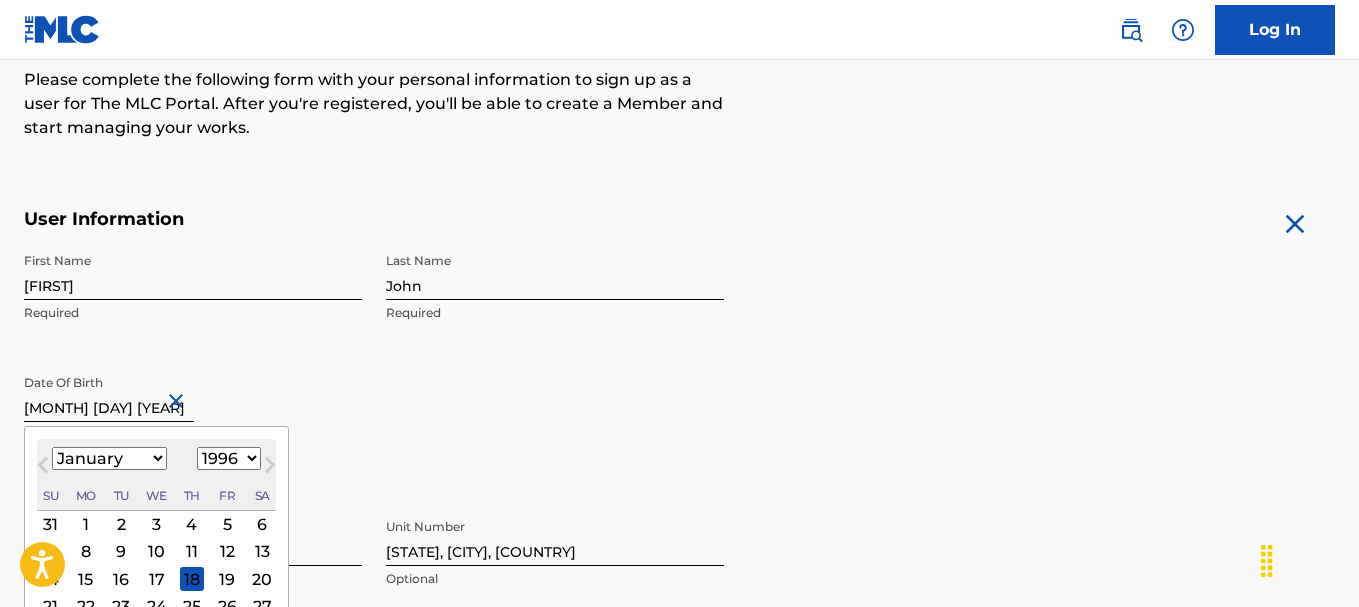 click on "18" at bounding box center (192, 579) 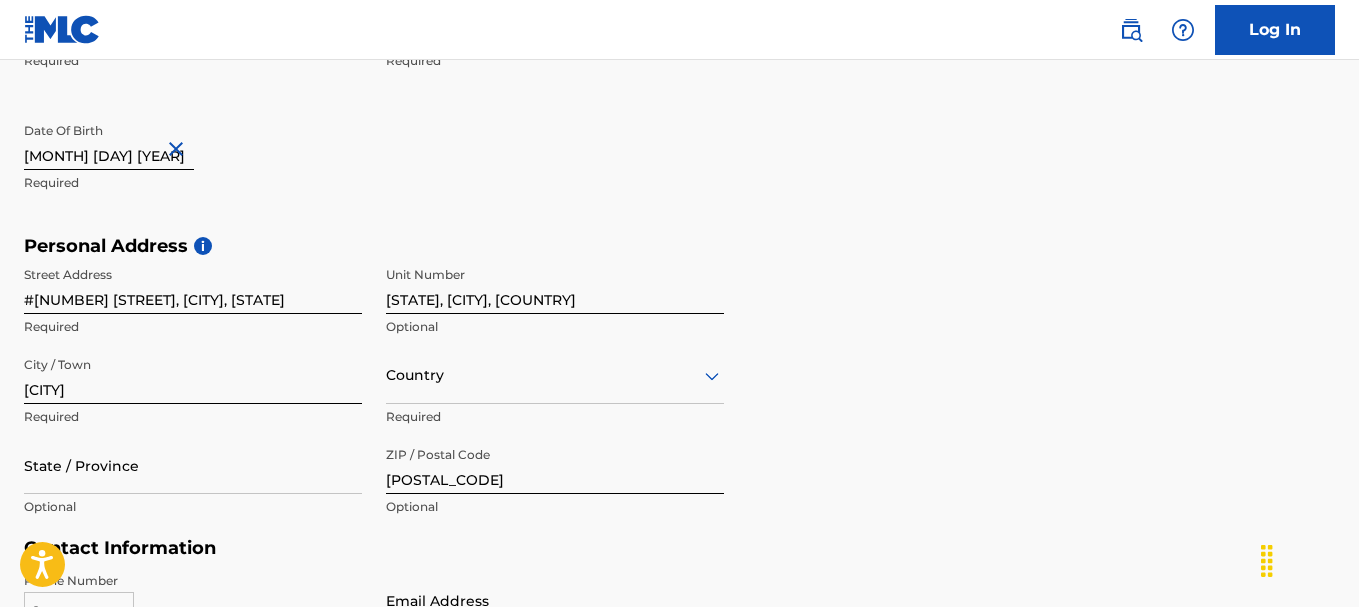 scroll, scrollTop: 521, scrollLeft: 0, axis: vertical 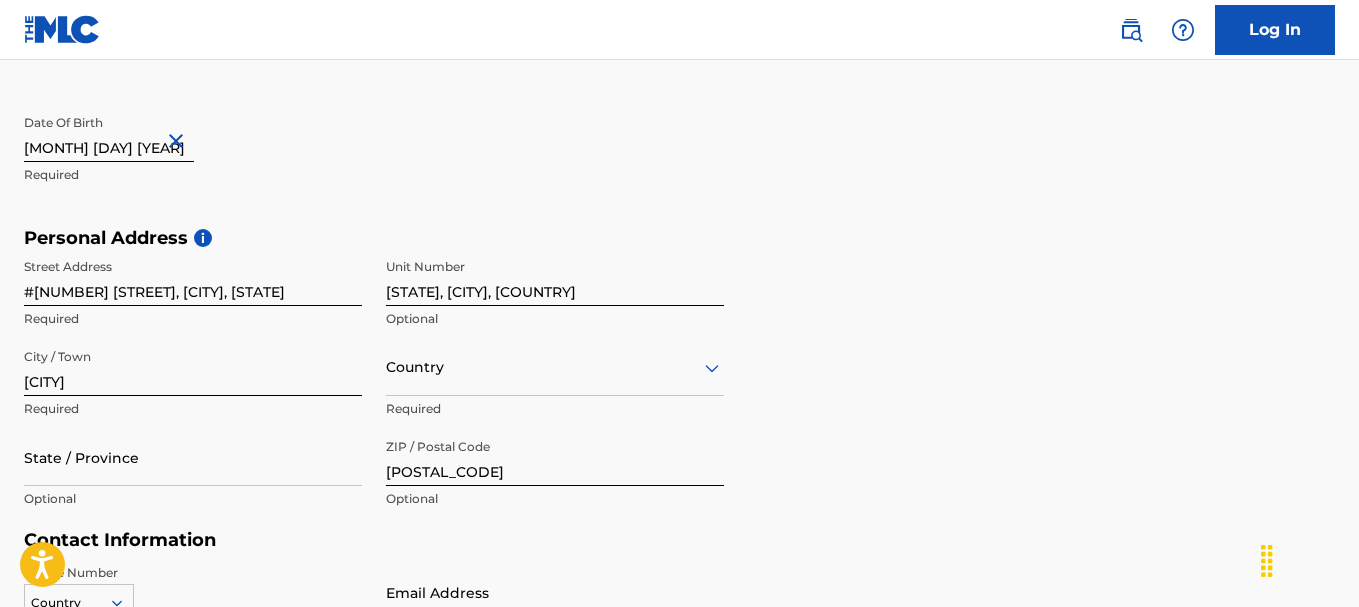click on "Country" at bounding box center (555, 367) 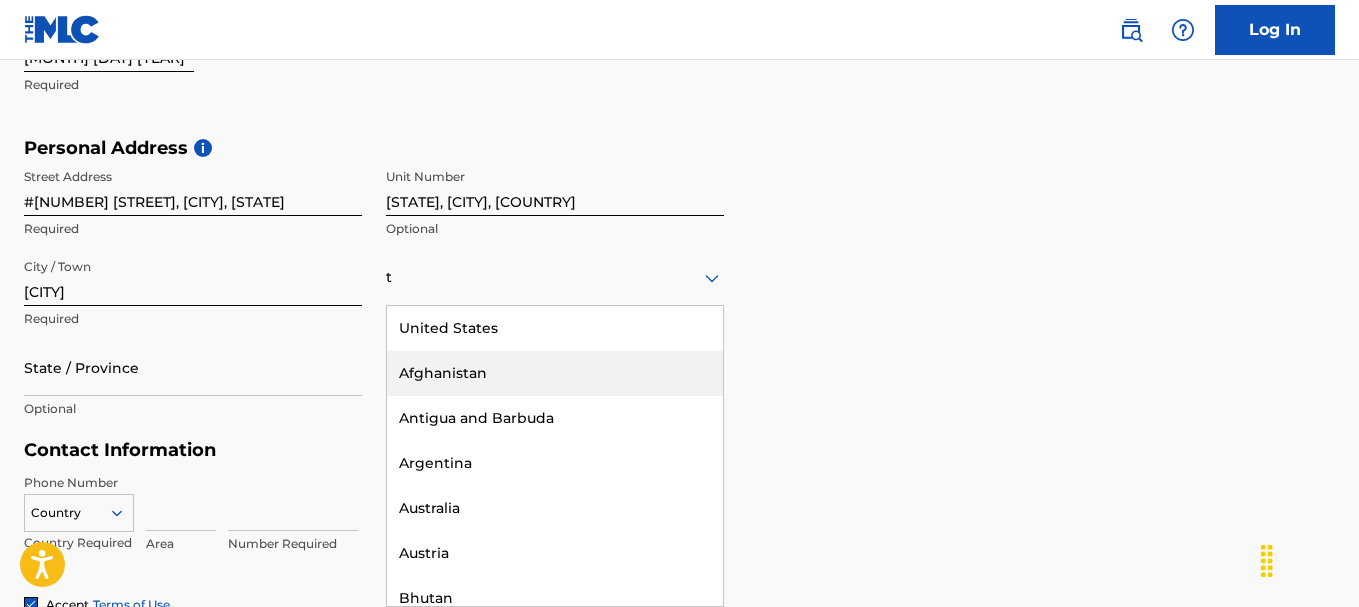 type on "[COUNTRY]" 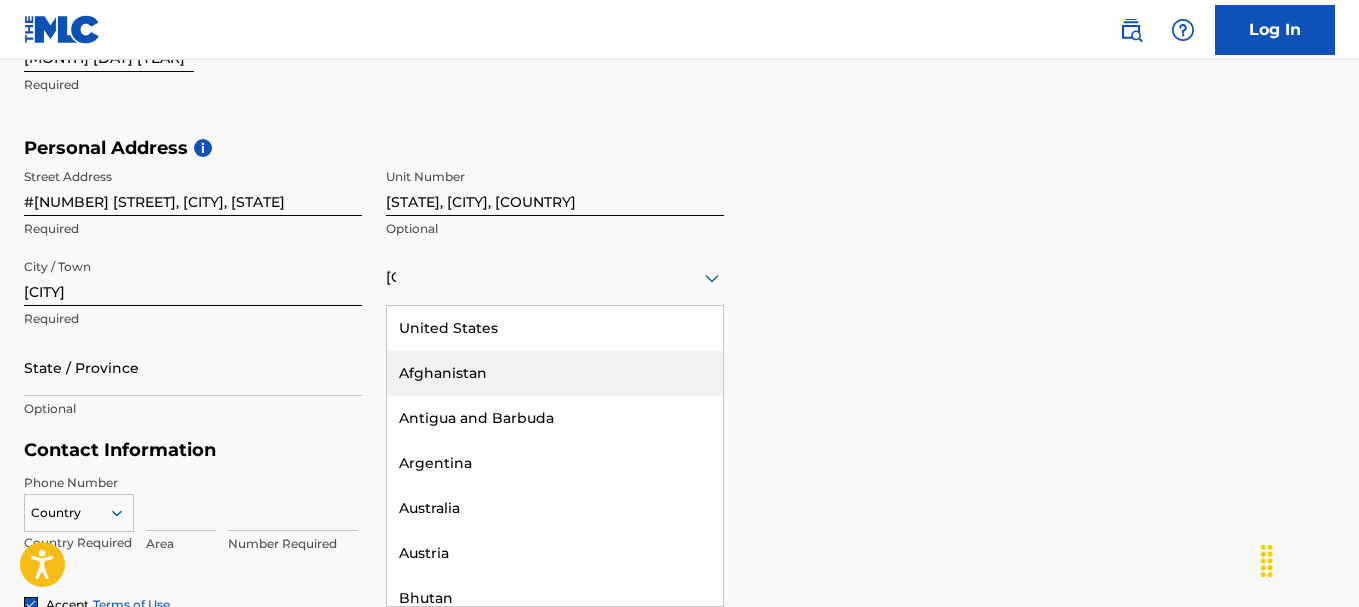 type on "1" 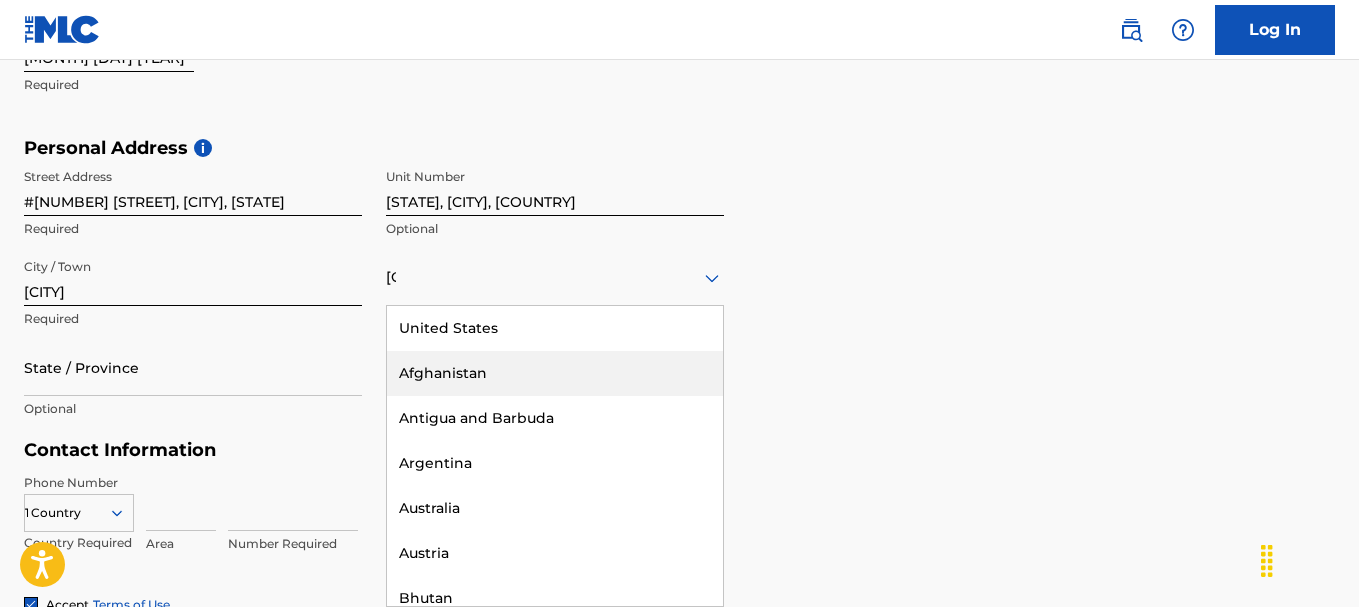 type on "[PHONE_AREA]" 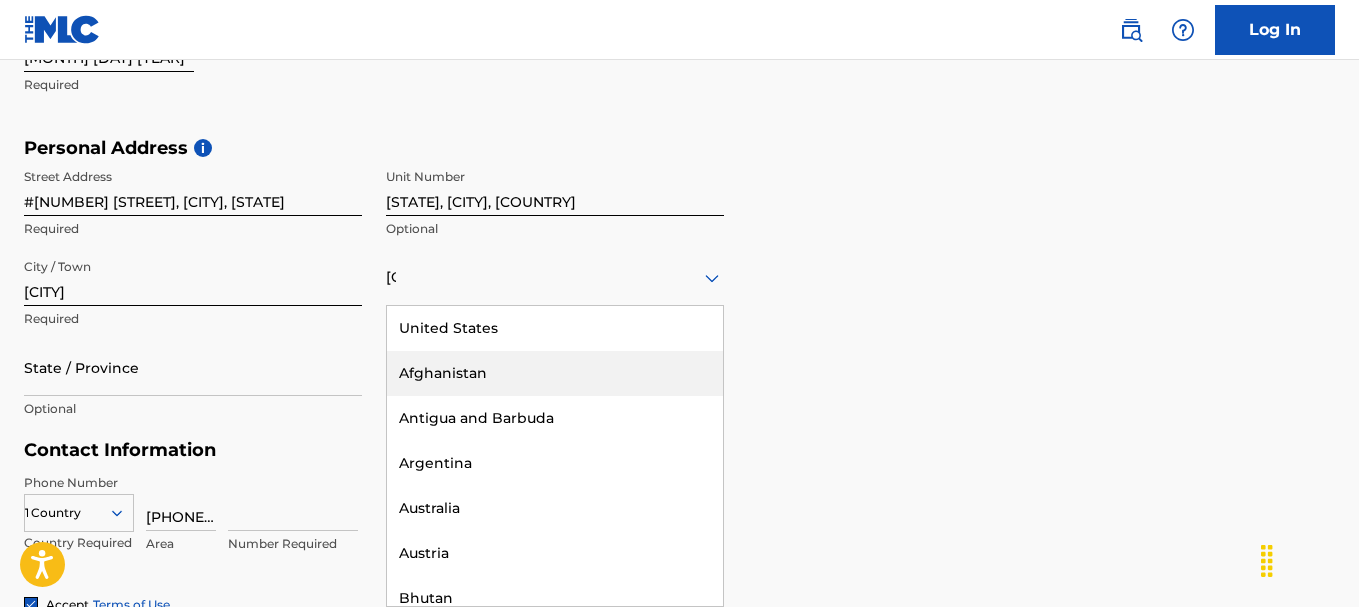type on "[NUMBER]" 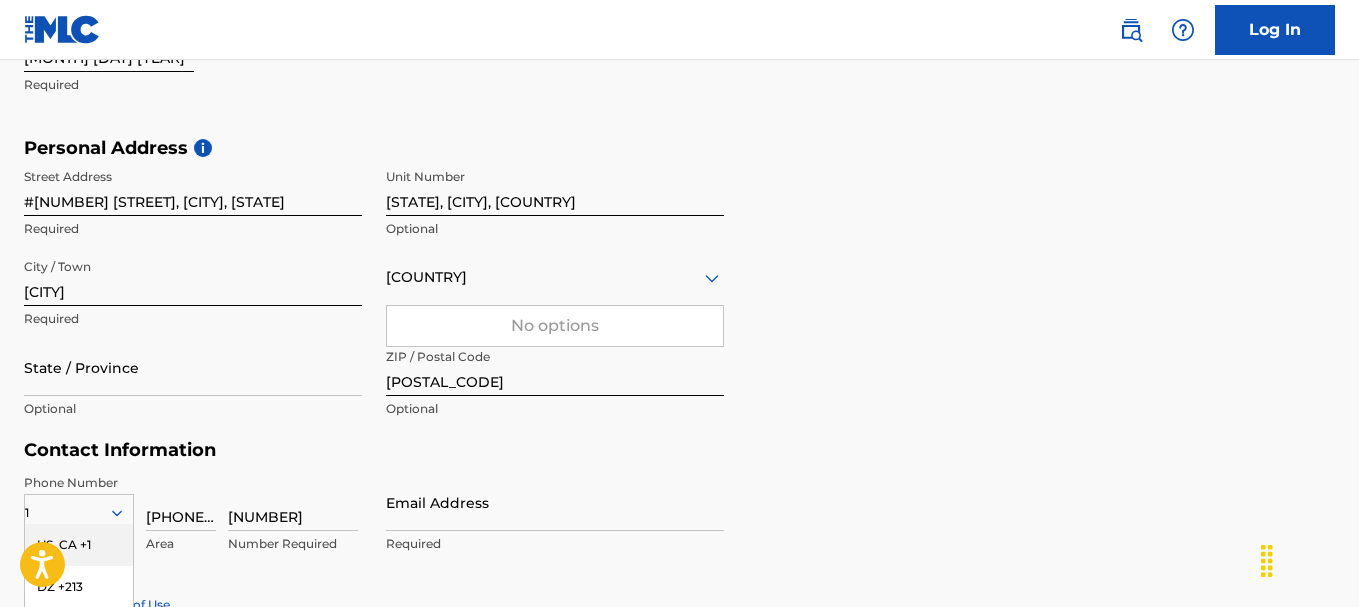 scroll, scrollTop: 829, scrollLeft: 0, axis: vertical 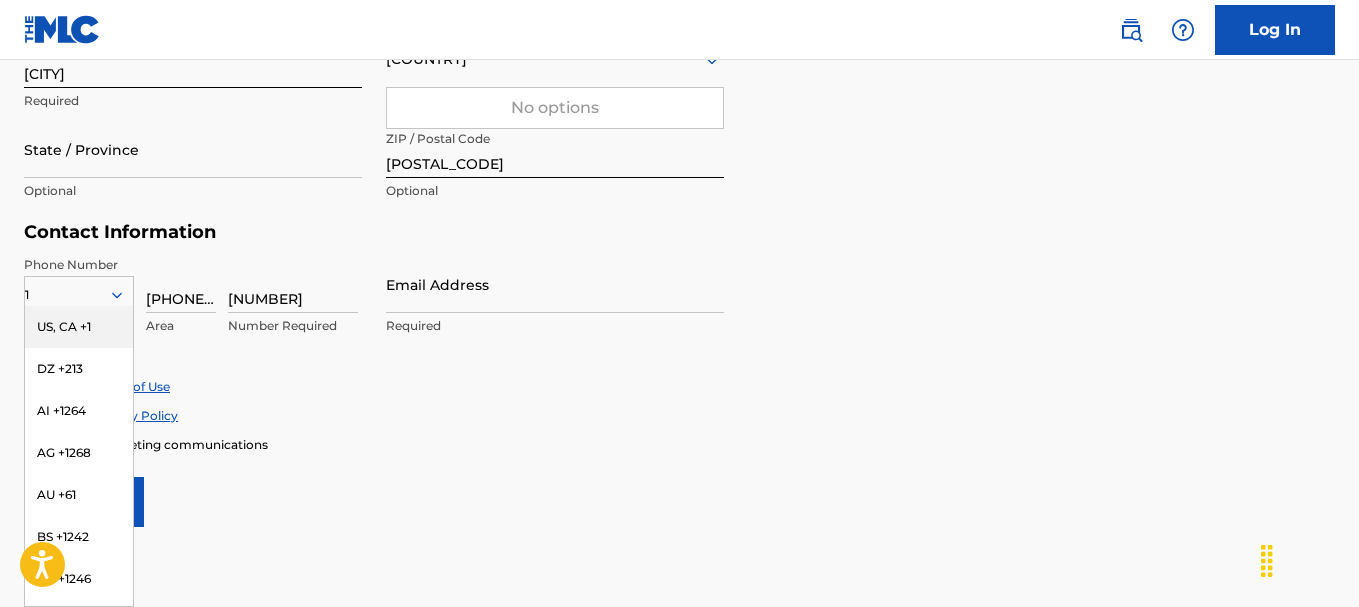 type 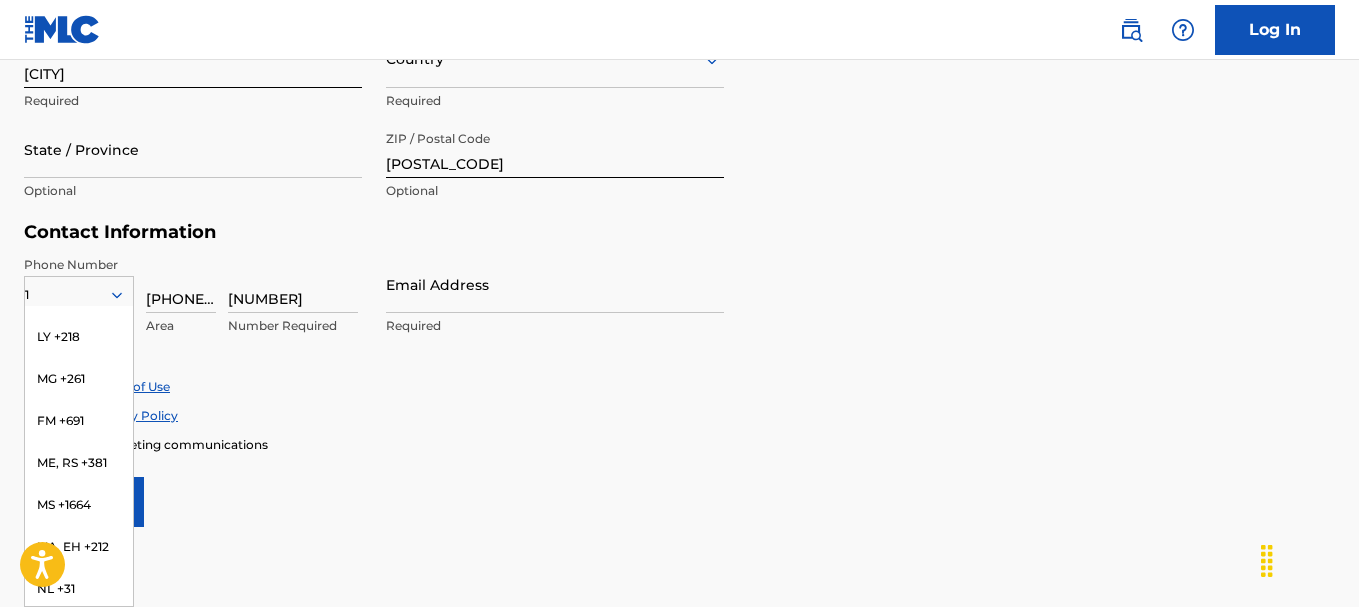 scroll, scrollTop: 1013, scrollLeft: 0, axis: vertical 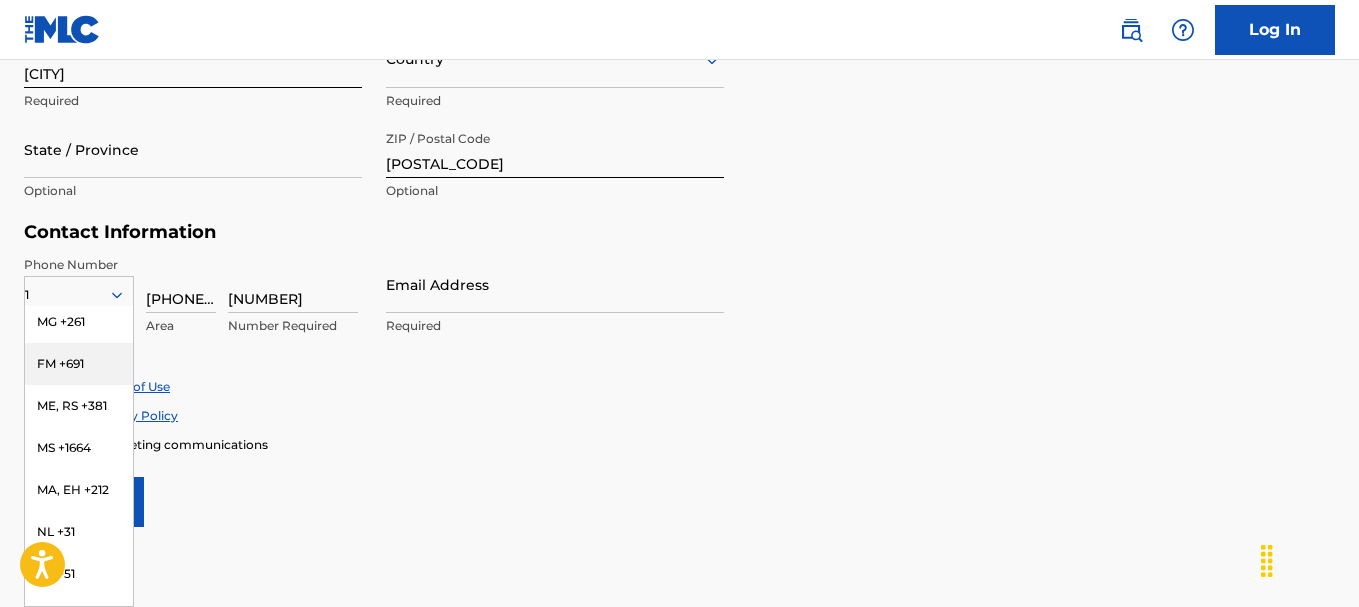 type 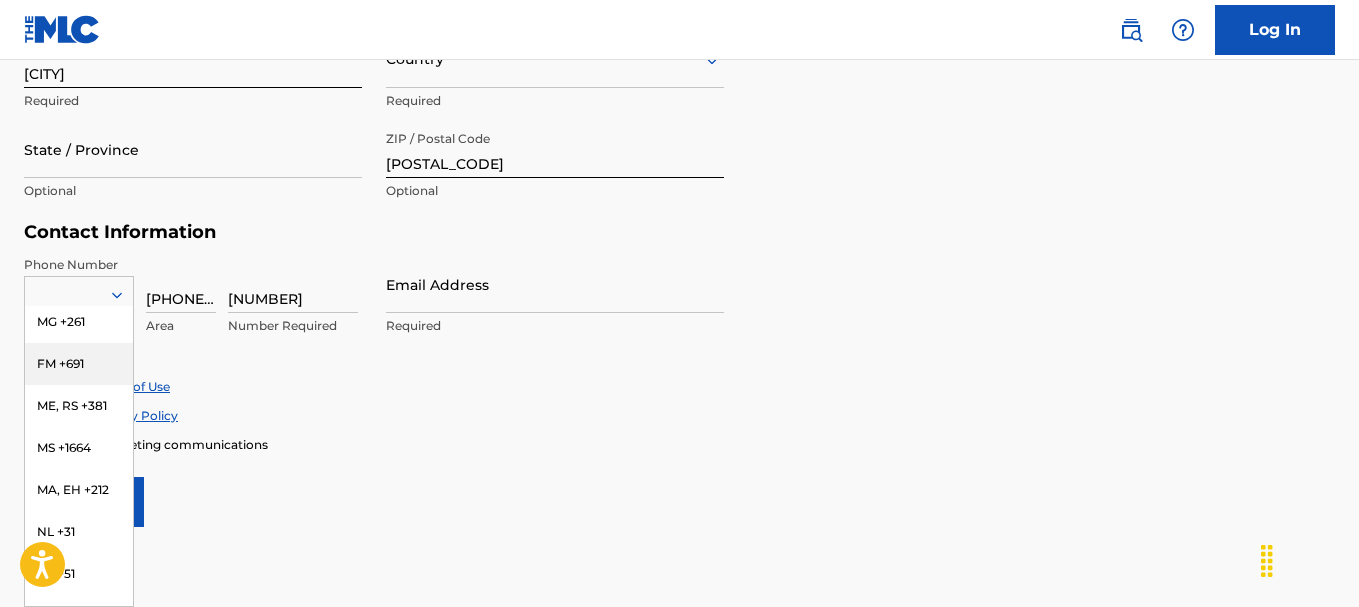 click at bounding box center (79, 295) 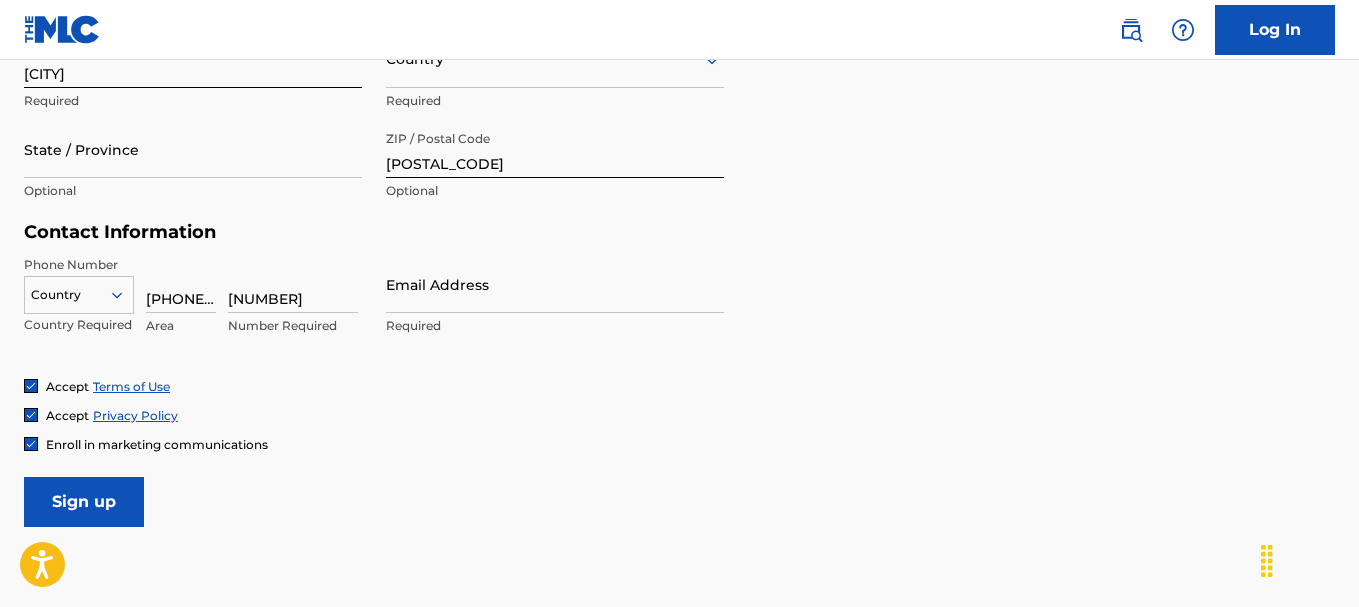 click at bounding box center [79, 295] 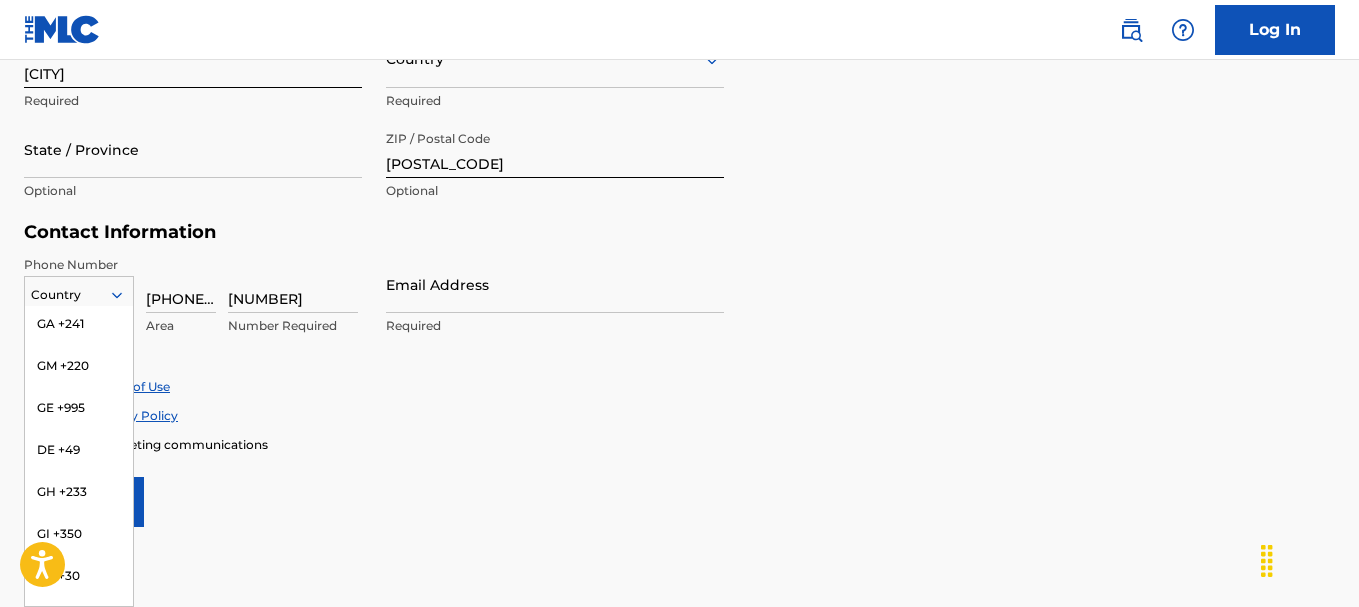 scroll, scrollTop: 2894, scrollLeft: 0, axis: vertical 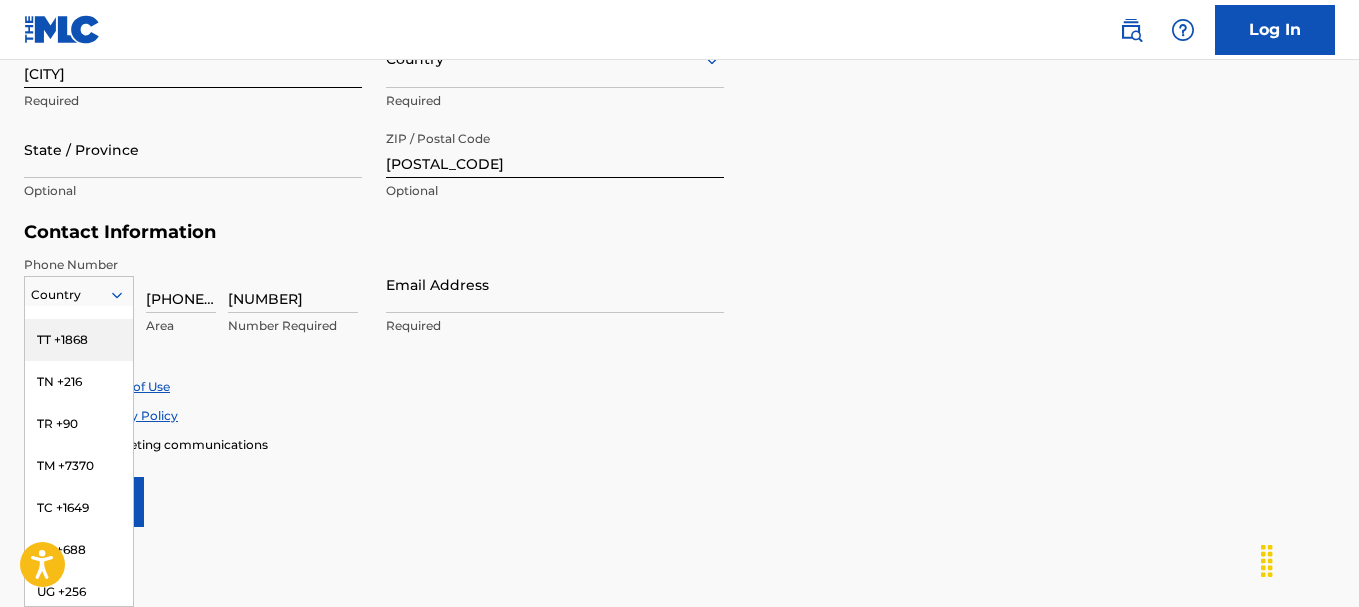click on "TT +1868" at bounding box center (79, 340) 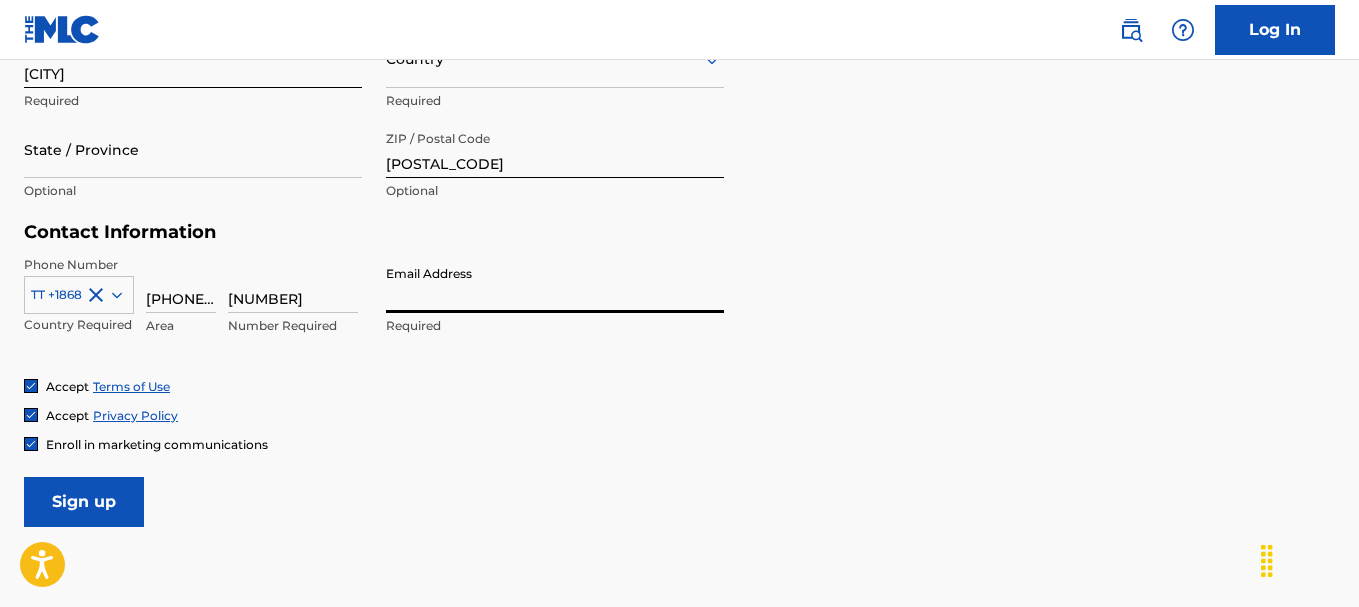 click on "Email Address" at bounding box center [555, 284] 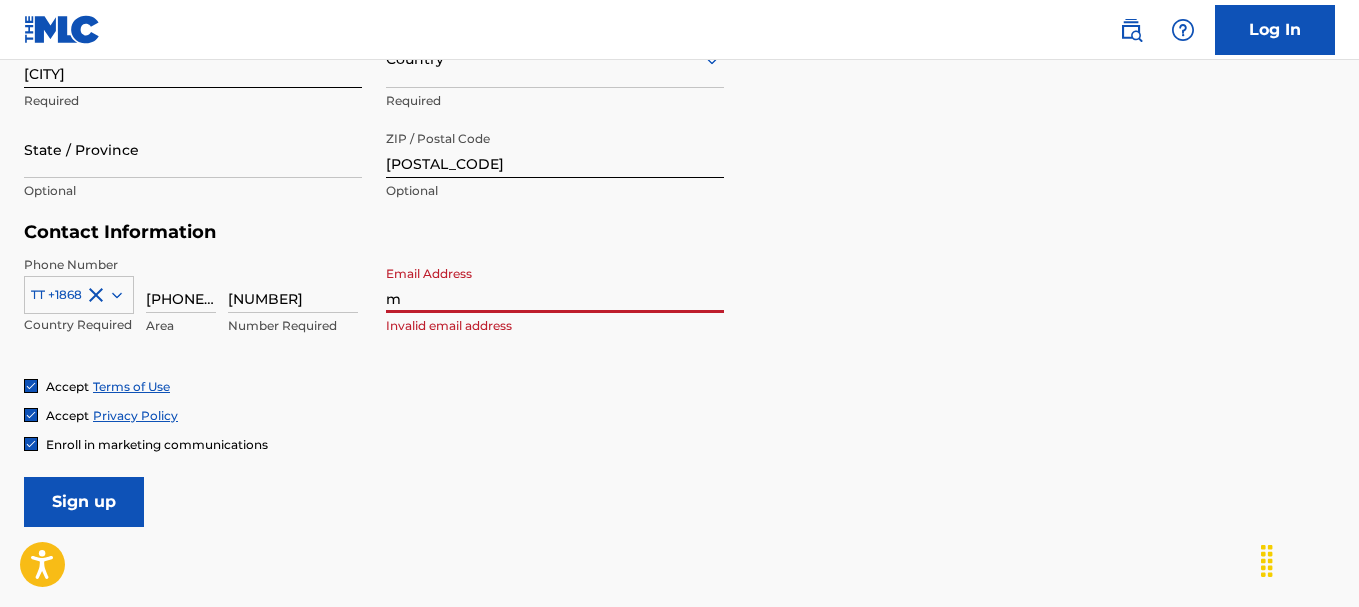 type on "[EMAIL]" 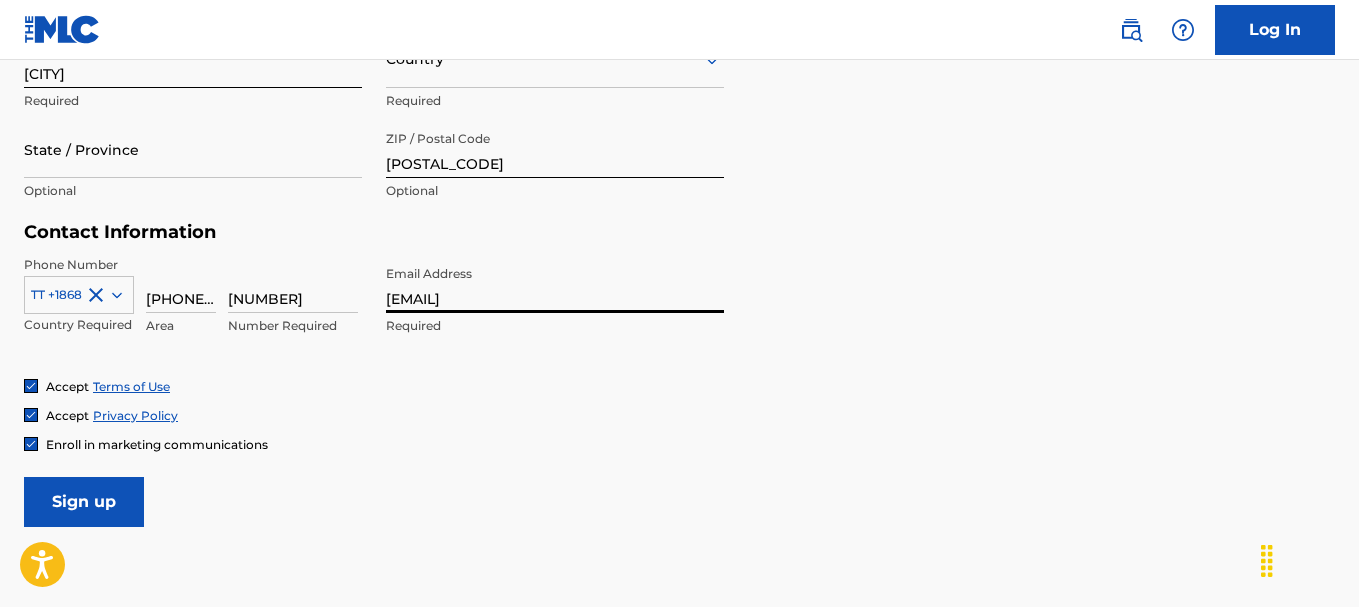 click on "[NUMBER]" at bounding box center (293, 284) 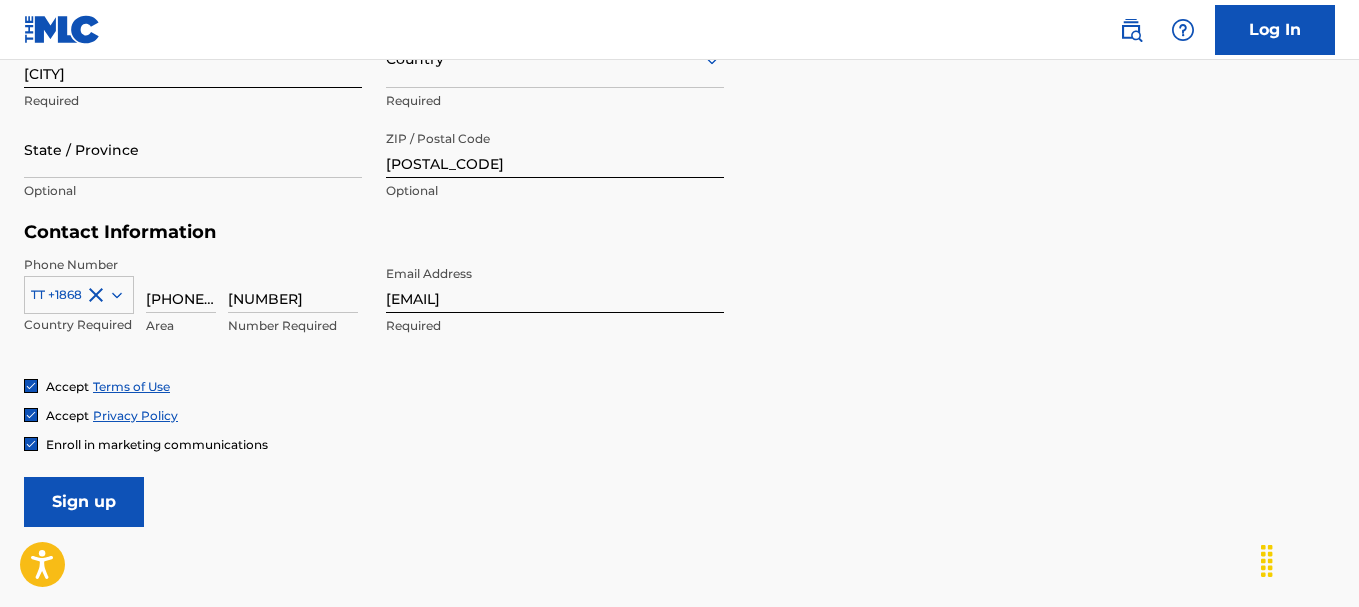 drag, startPoint x: 333, startPoint y: 297, endPoint x: 224, endPoint y: 306, distance: 109.370926 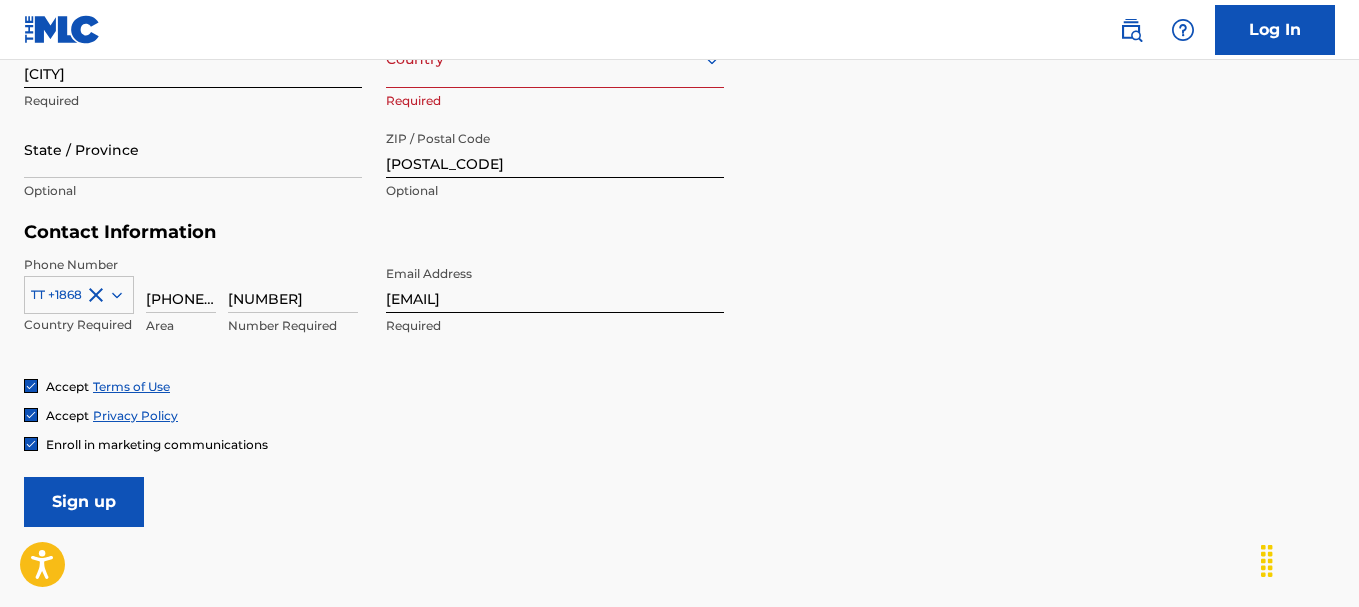 scroll, scrollTop: 495, scrollLeft: 0, axis: vertical 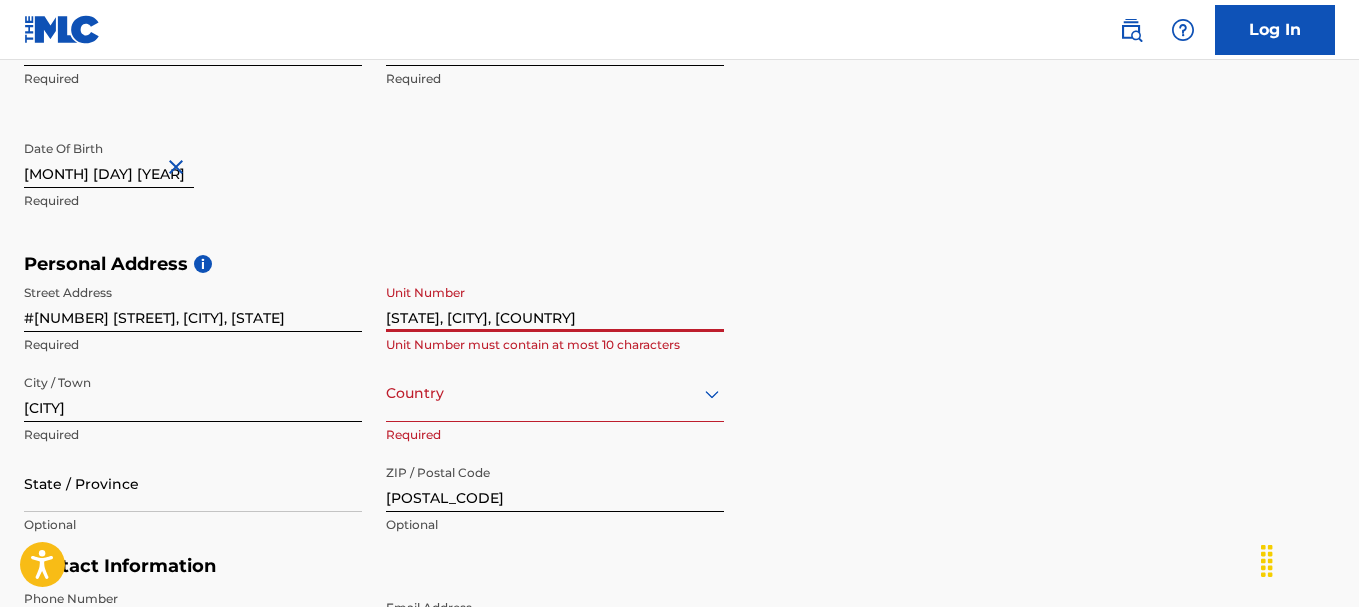 drag, startPoint x: 386, startPoint y: 320, endPoint x: 716, endPoint y: 320, distance: 330 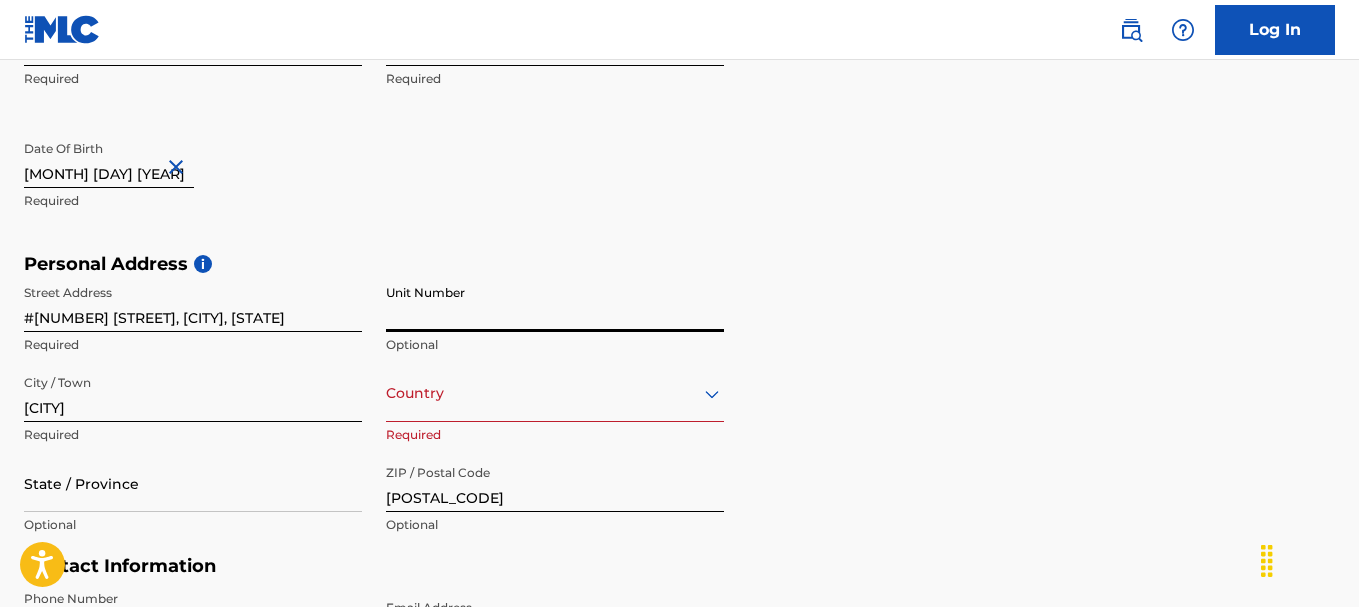 type 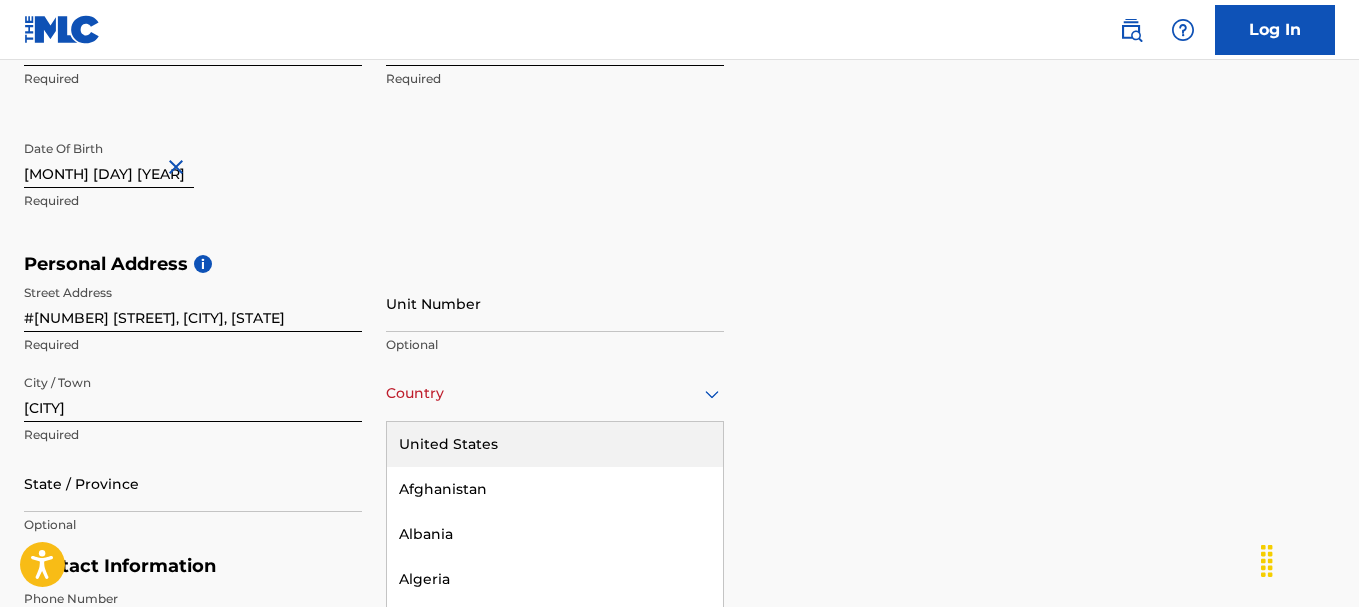scroll, scrollTop: 611, scrollLeft: 0, axis: vertical 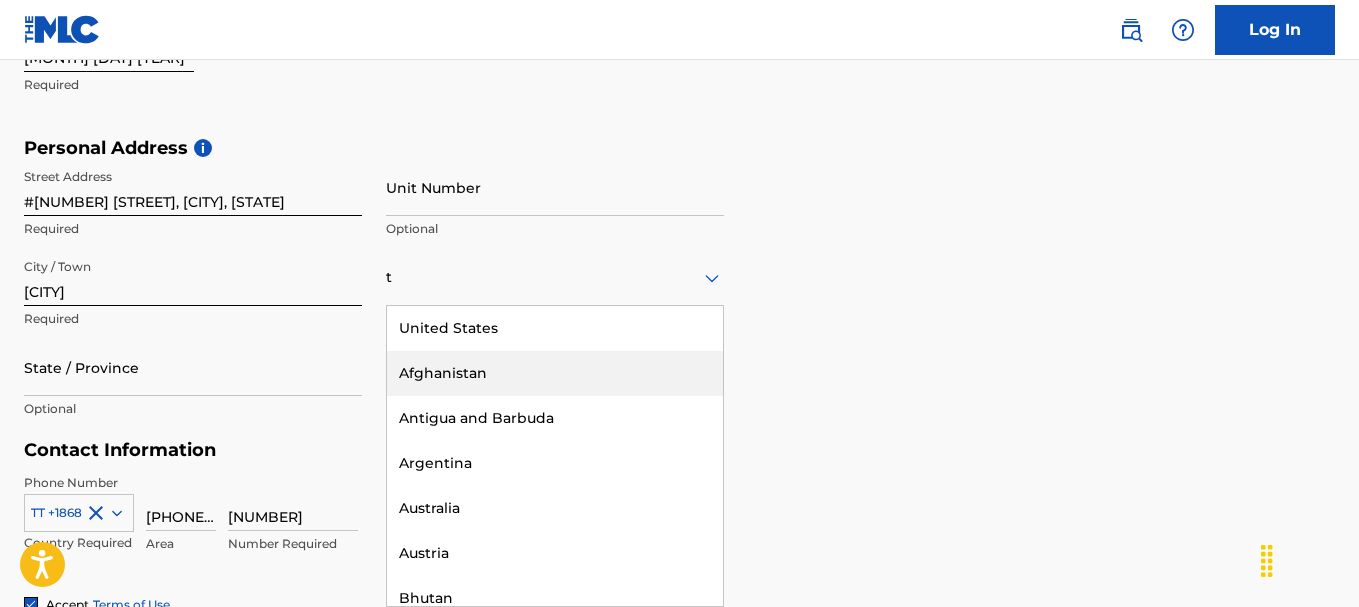 type on "[COUNTRY]" 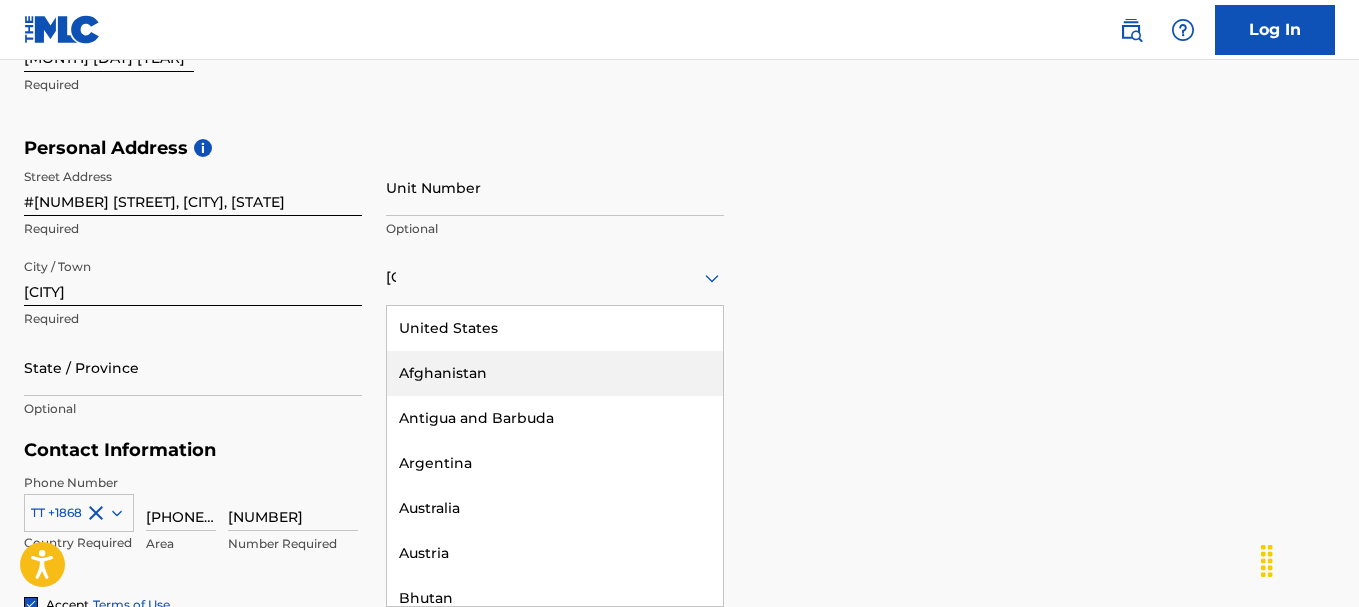 type on "[STATE], [CITY], [COUNTRY]" 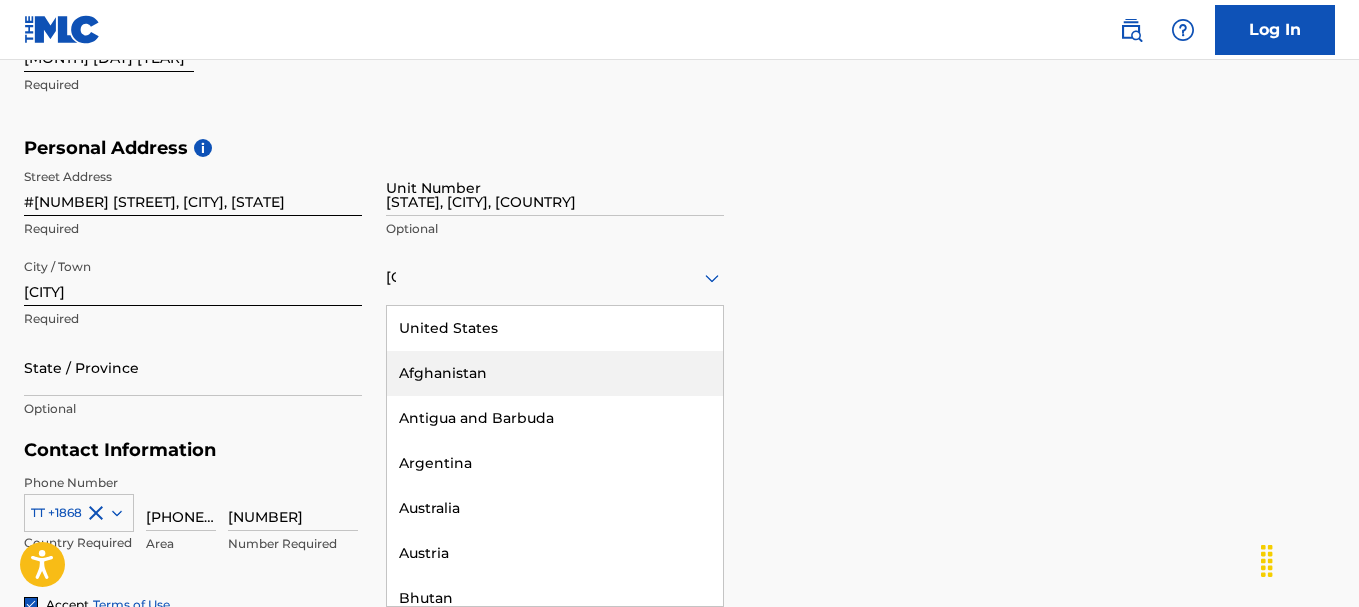 type on "1" 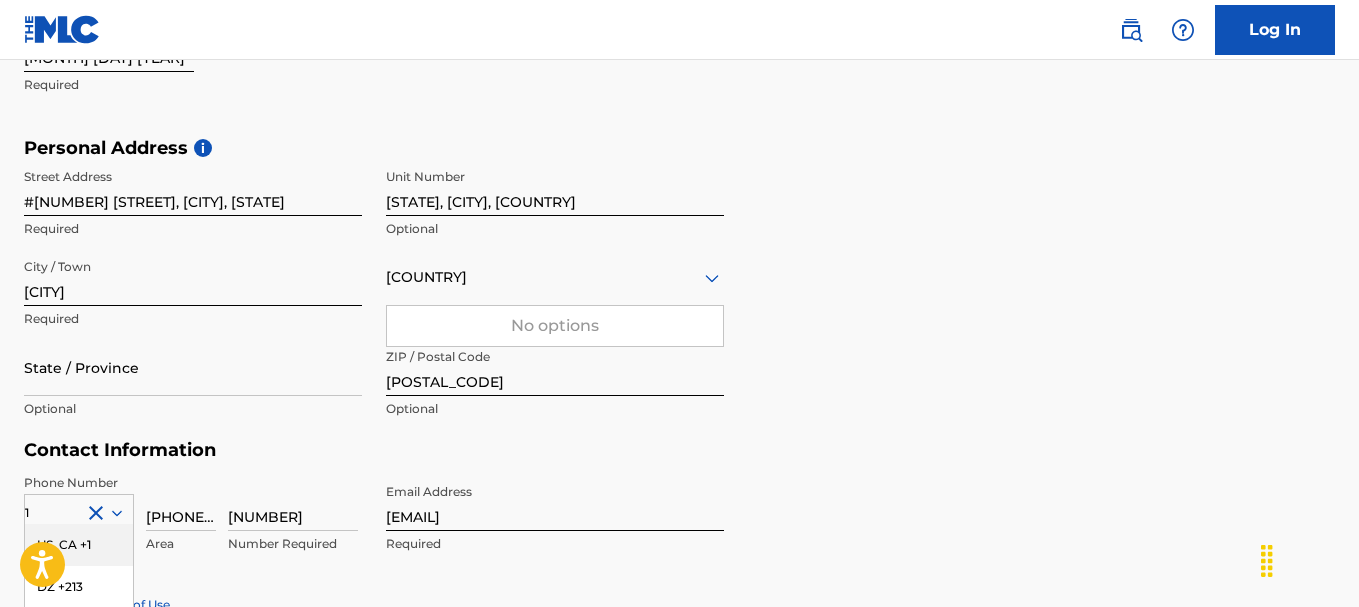 scroll, scrollTop: 829, scrollLeft: 0, axis: vertical 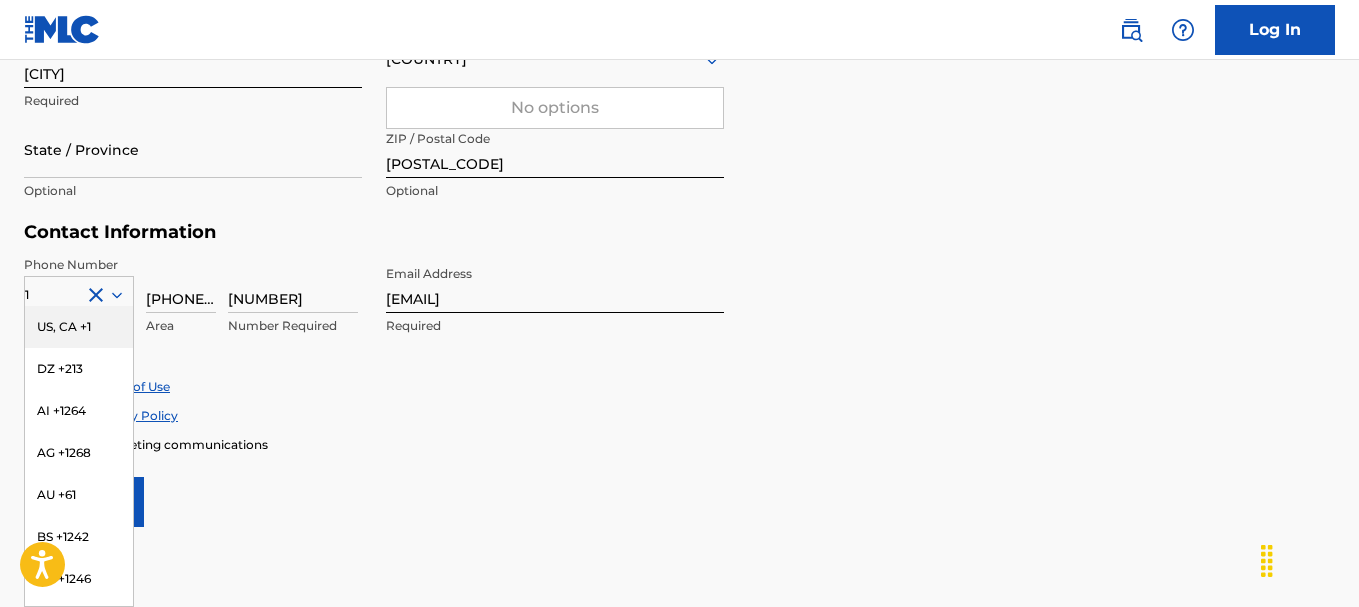 type 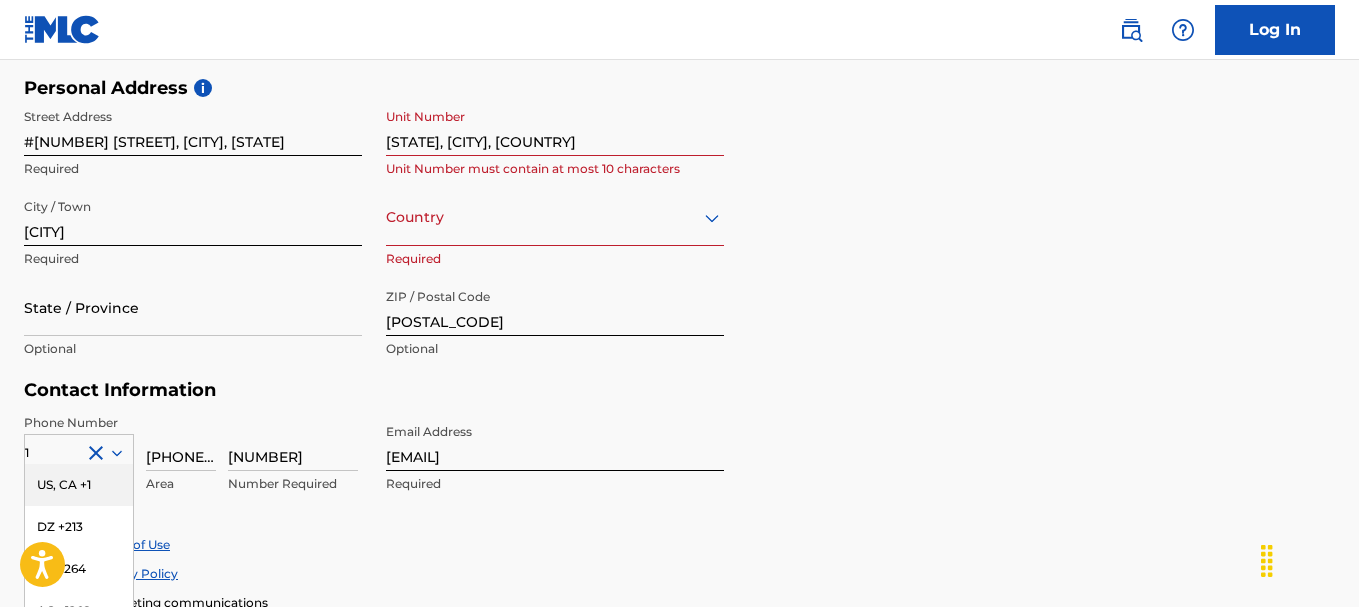 scroll, scrollTop: 657, scrollLeft: 0, axis: vertical 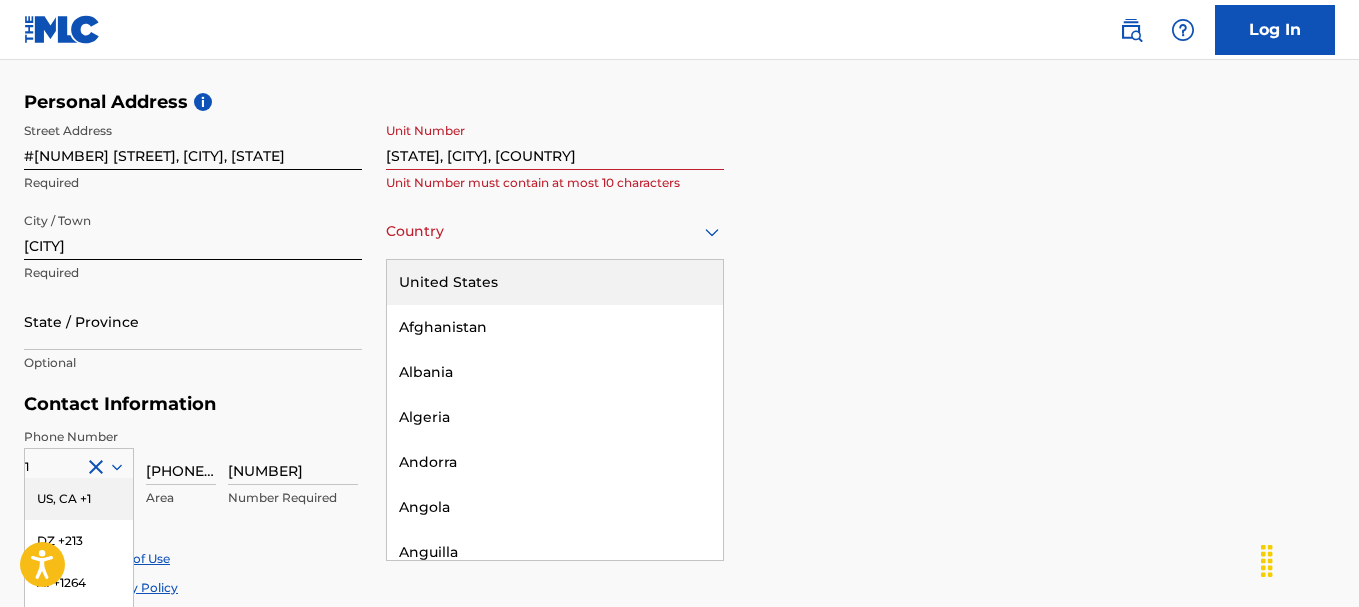 click at bounding box center [555, 231] 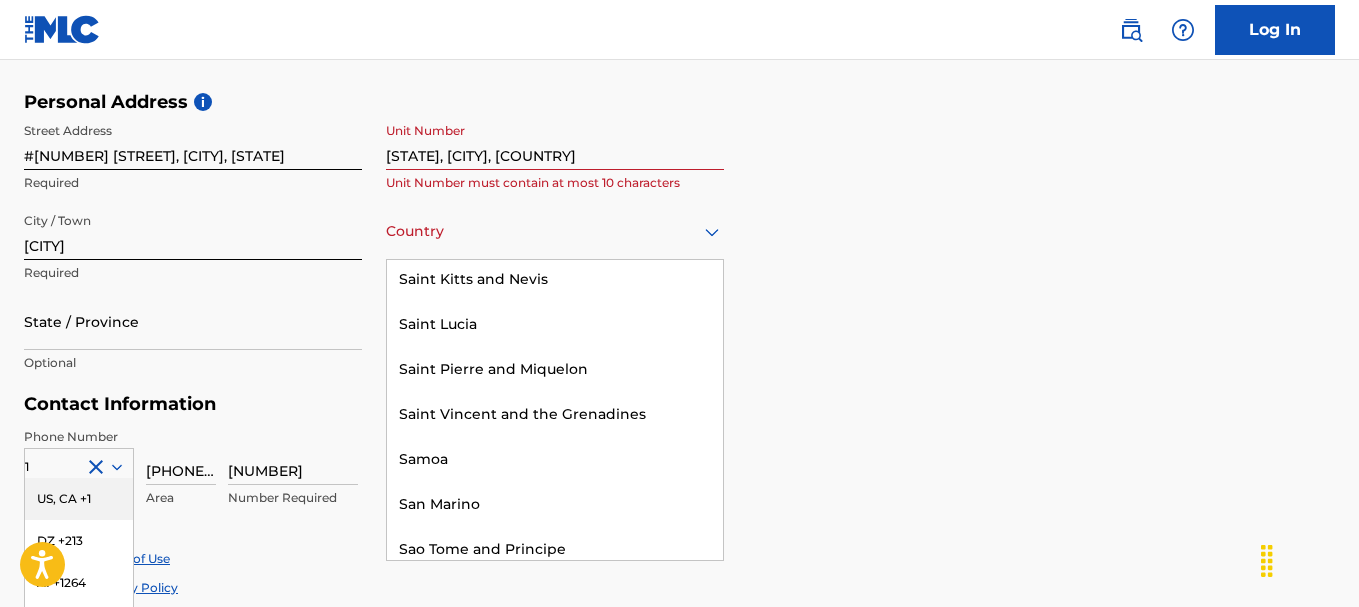 scroll, scrollTop: 8374, scrollLeft: 0, axis: vertical 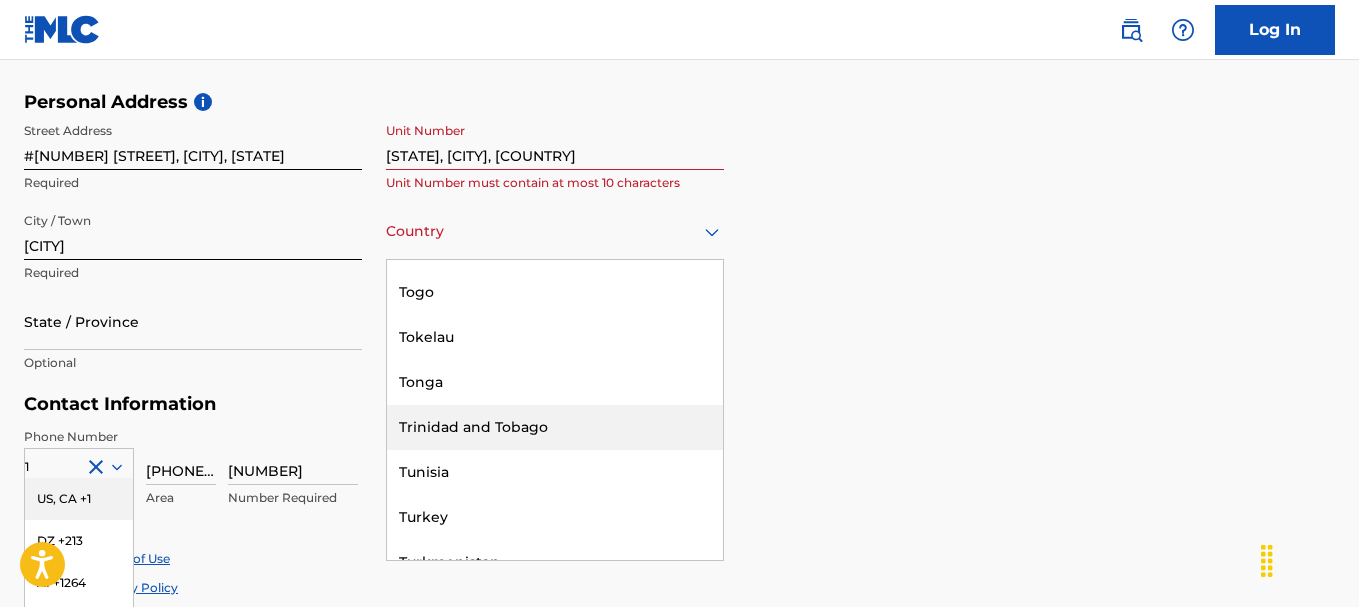 click on "Trinidad and Tobago" at bounding box center [555, 427] 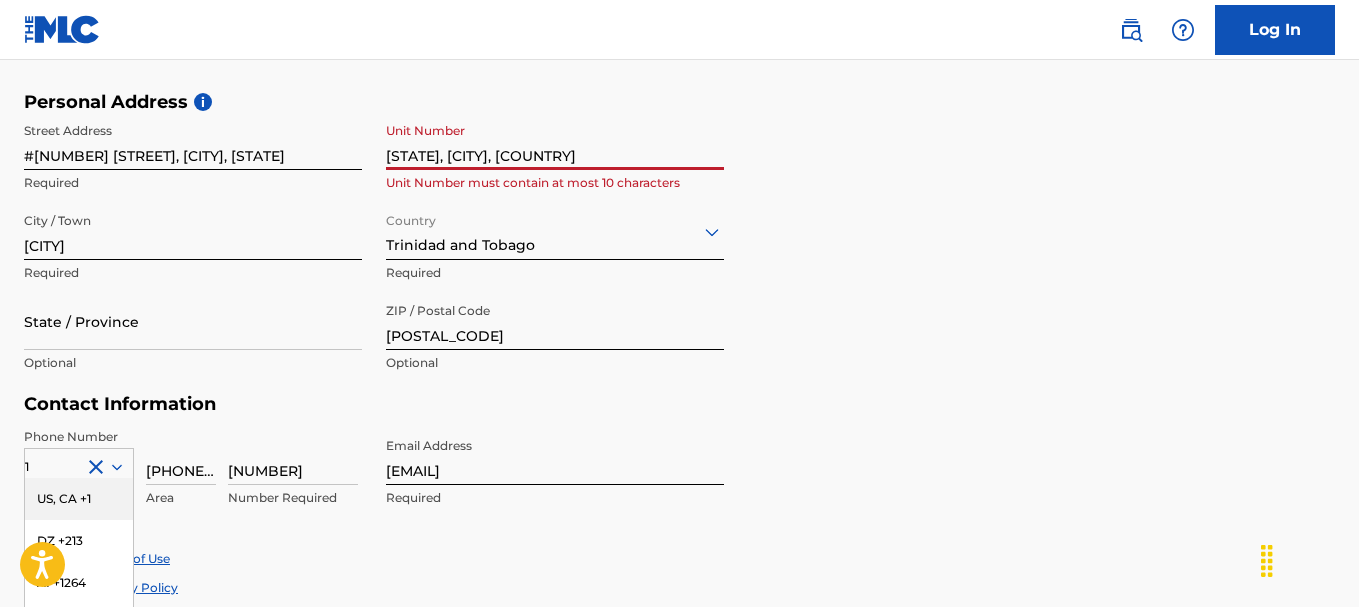 drag, startPoint x: 651, startPoint y: 153, endPoint x: 377, endPoint y: 134, distance: 274.65796 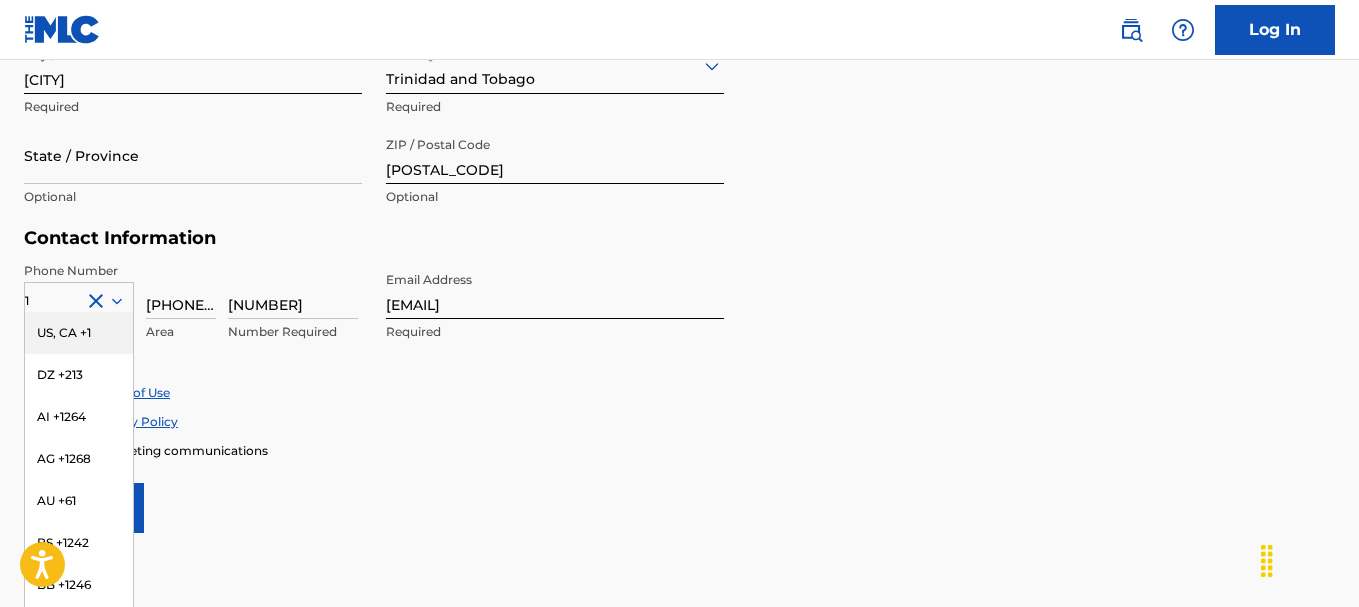 scroll, scrollTop: 817, scrollLeft: 0, axis: vertical 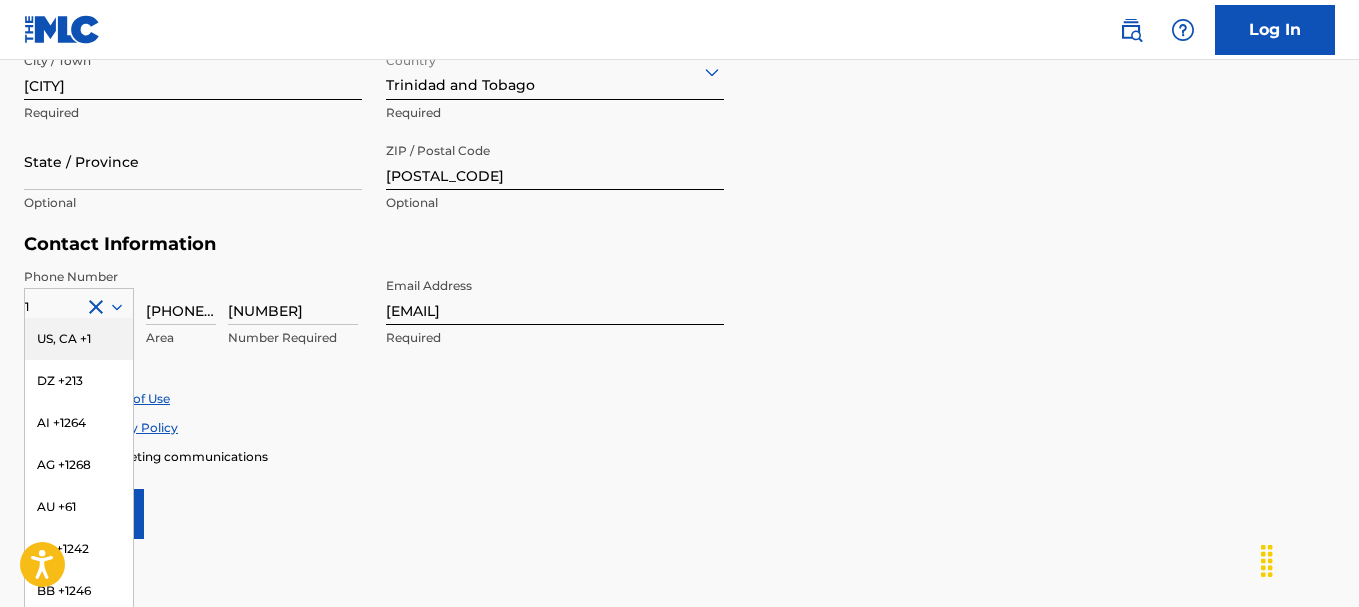type 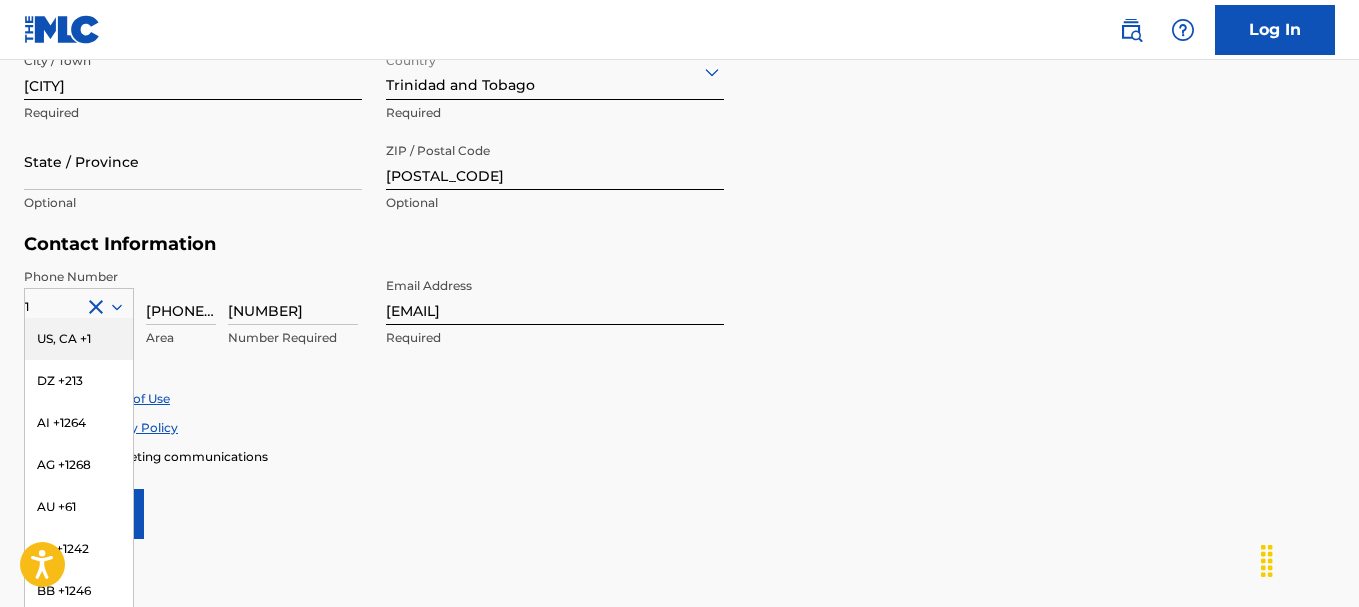 click on "[PHONE_AREA]" at bounding box center [181, 296] 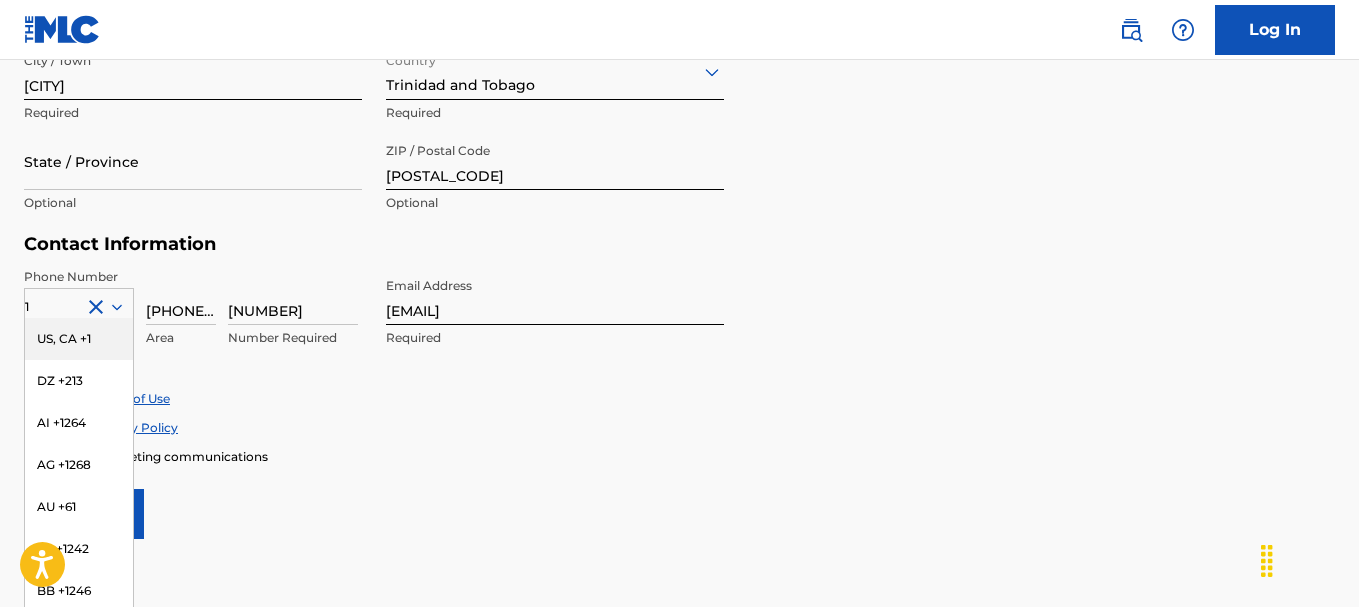 click on "Accept Terms of Use Accept Privacy Policy Enroll in marketing communications" at bounding box center (679, 427) 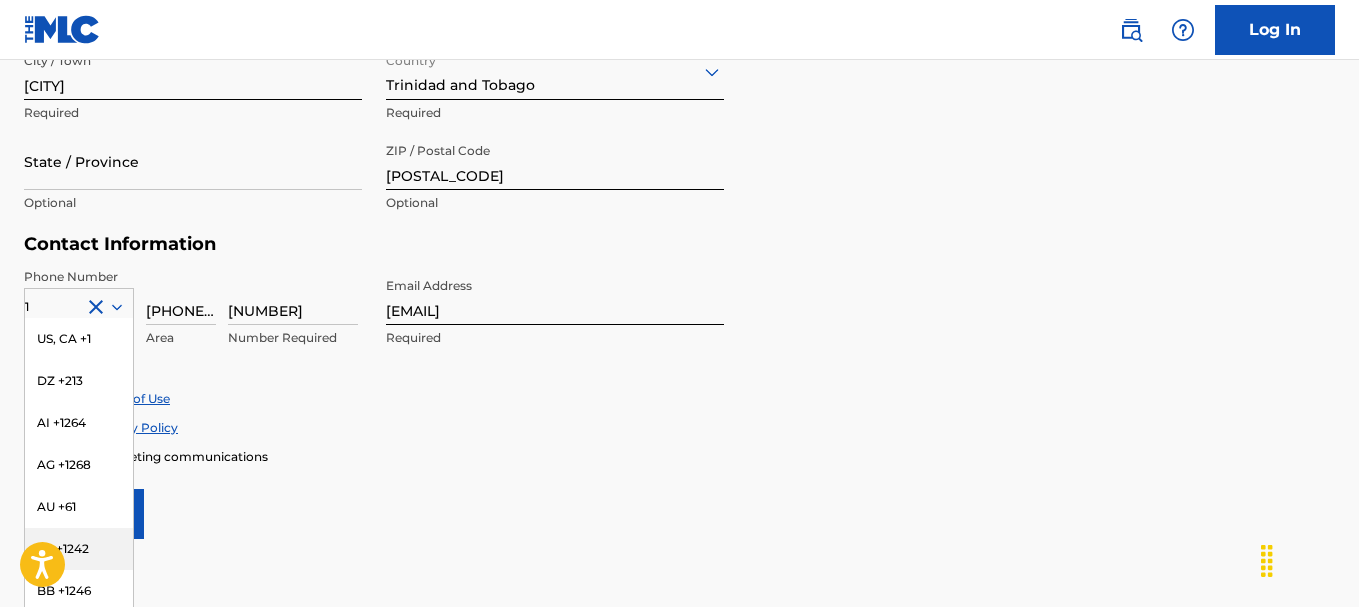 click on "Sign up" at bounding box center [84, 514] 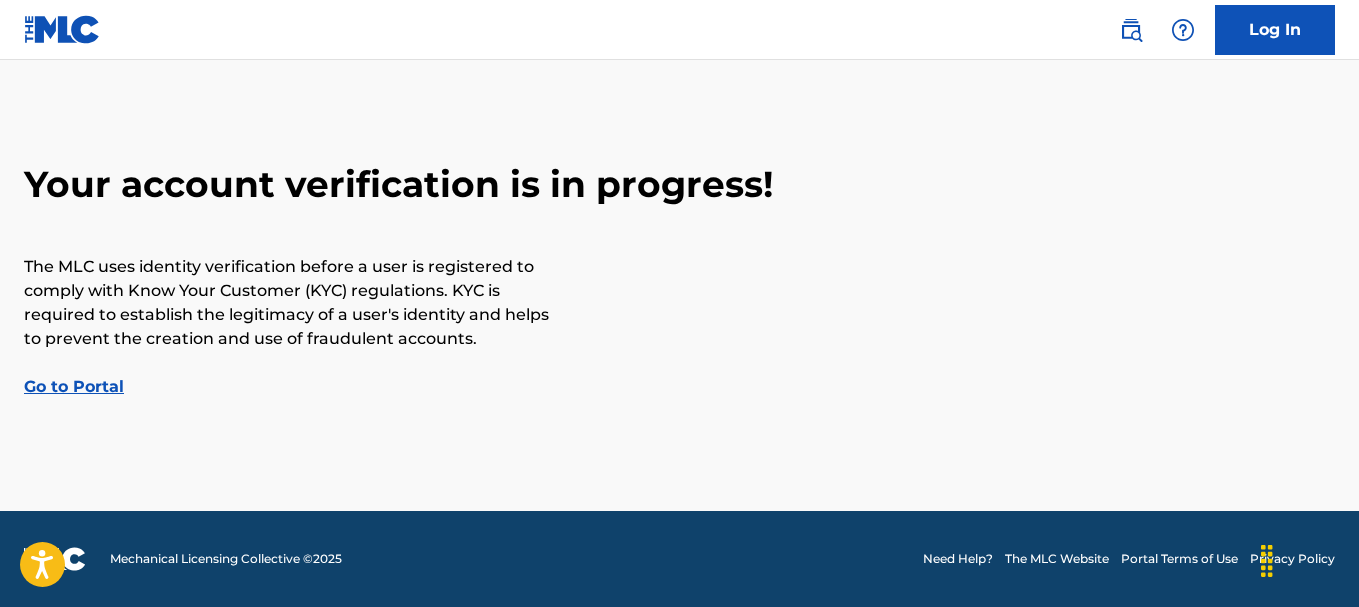 scroll, scrollTop: 0, scrollLeft: 0, axis: both 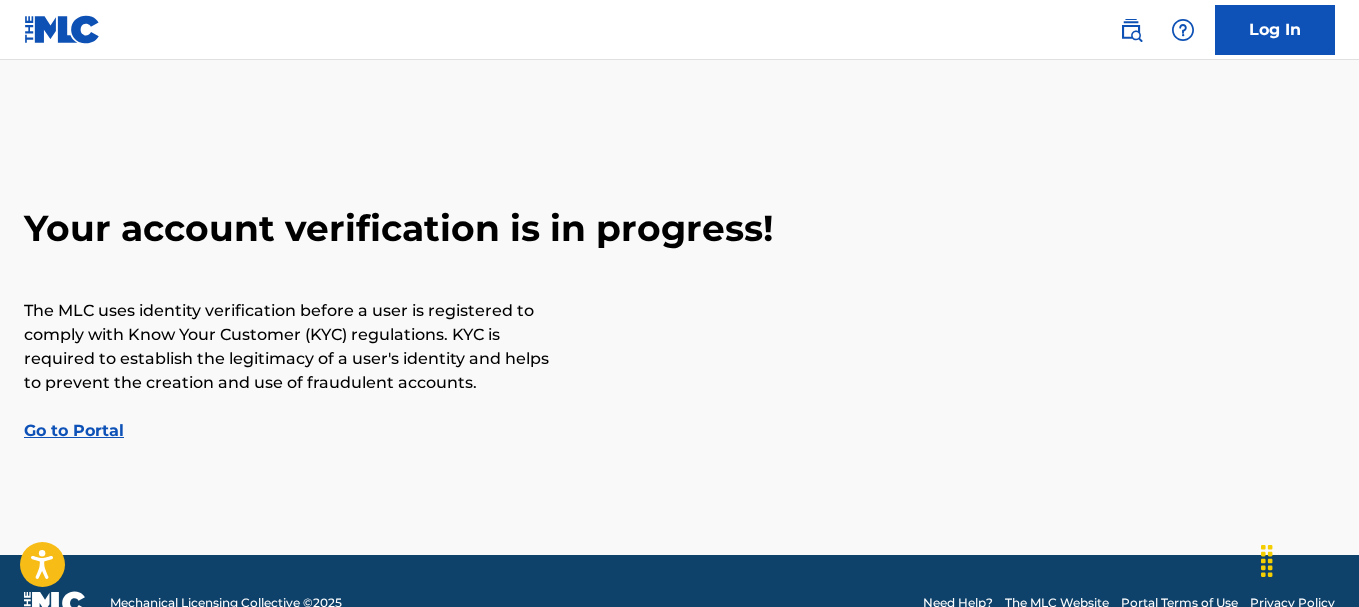 click on "Go to Portal" at bounding box center (74, 430) 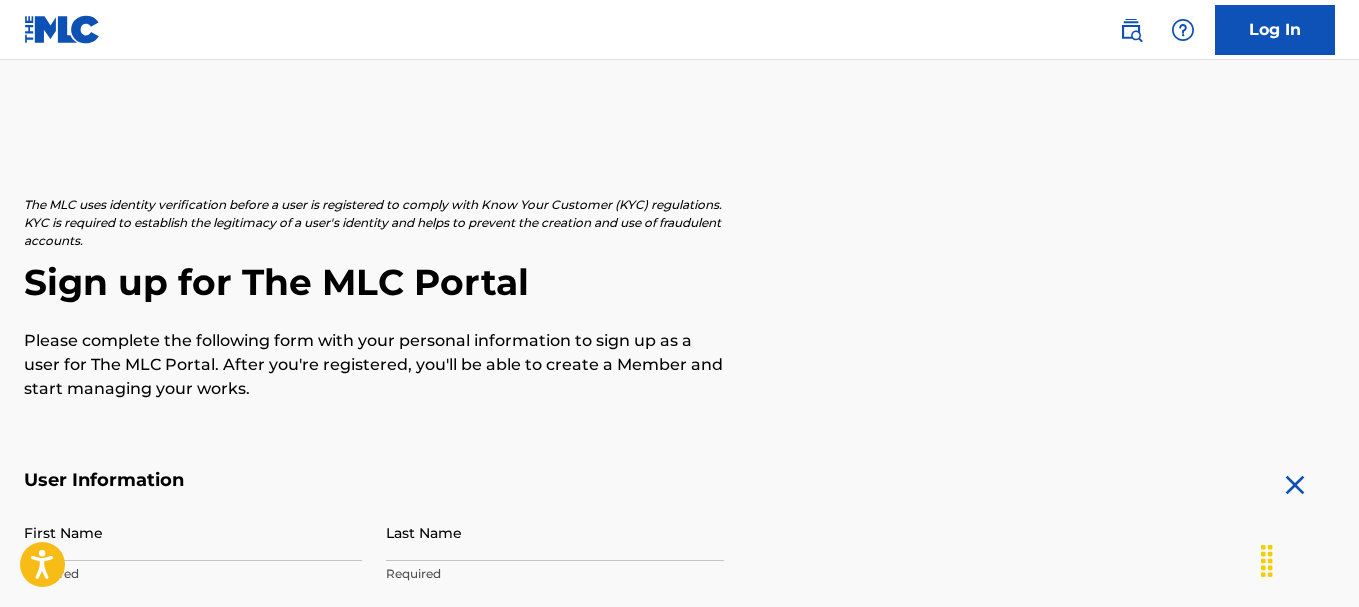 scroll, scrollTop: 817, scrollLeft: 0, axis: vertical 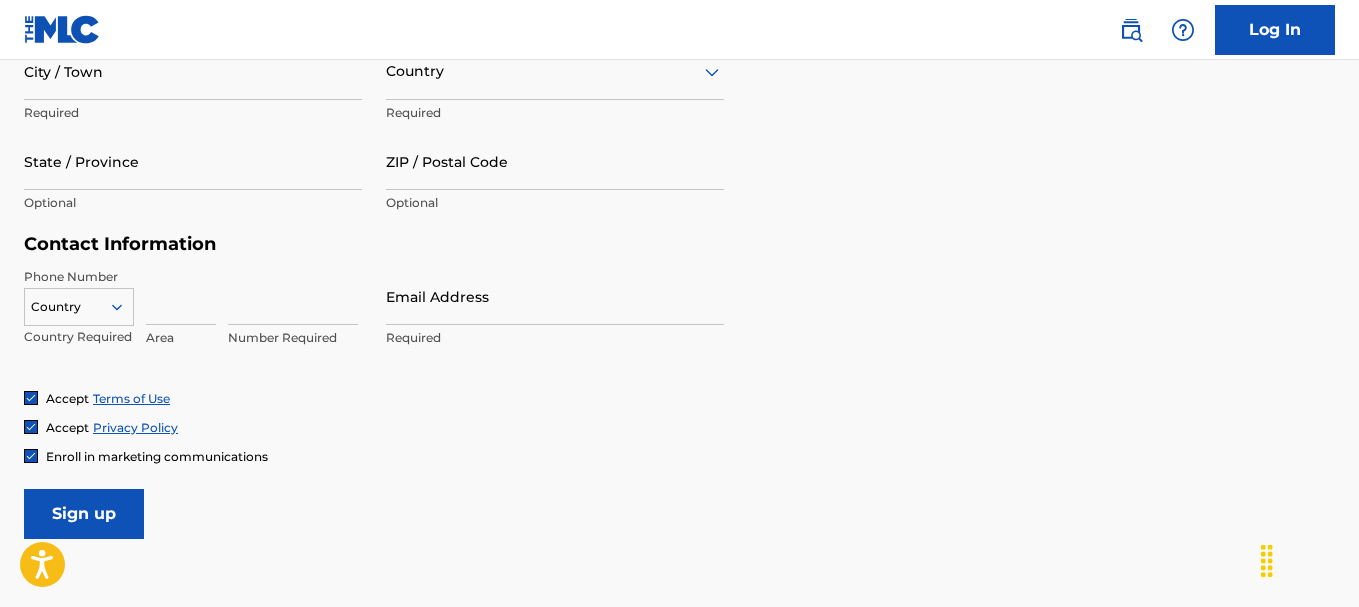 click on "ZIP / Postal Code" at bounding box center (555, 161) 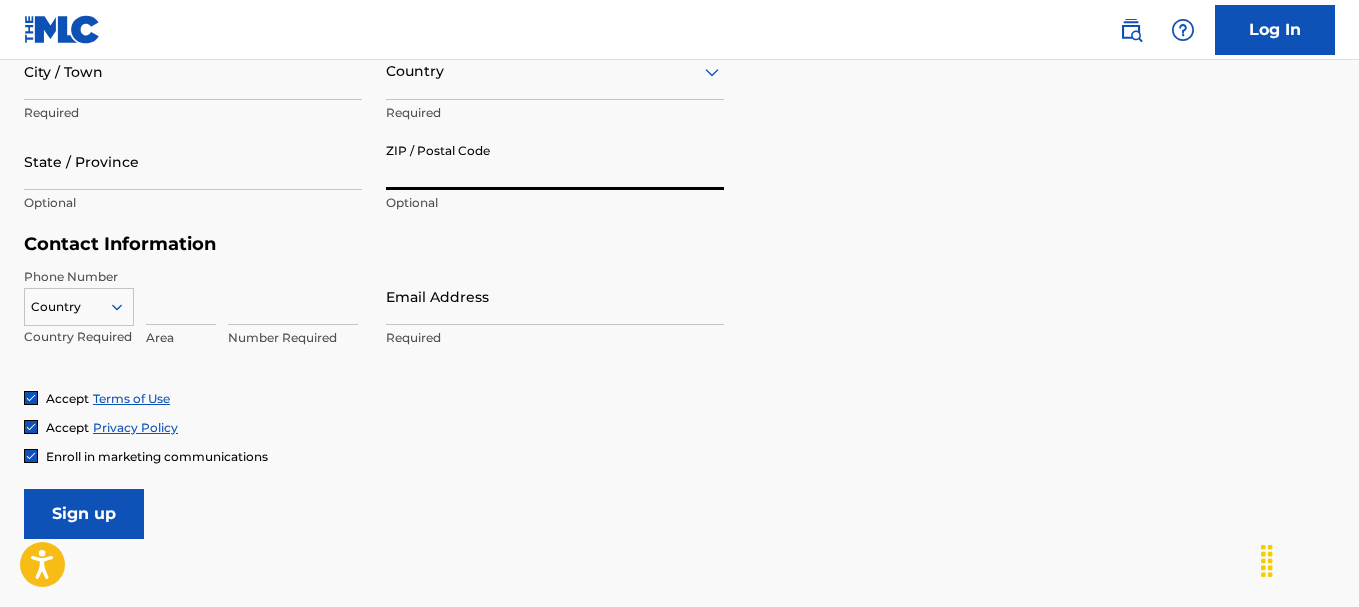 type on "[POSTAL_CODE]" 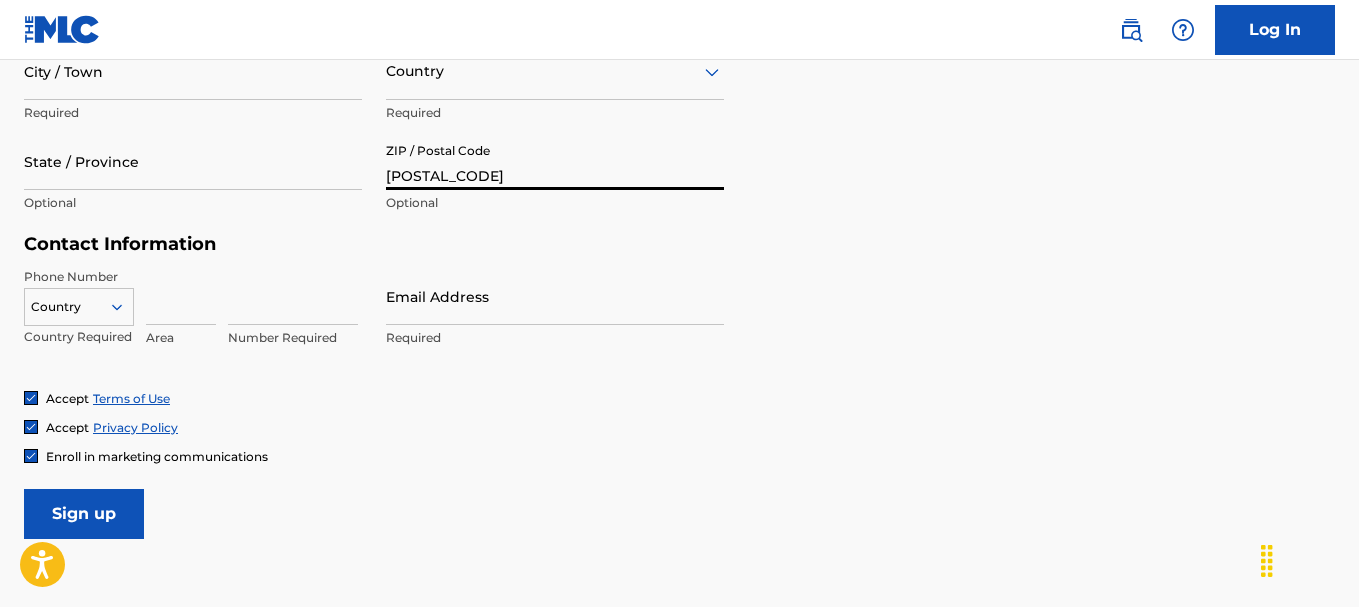 type on "[FIRST]" 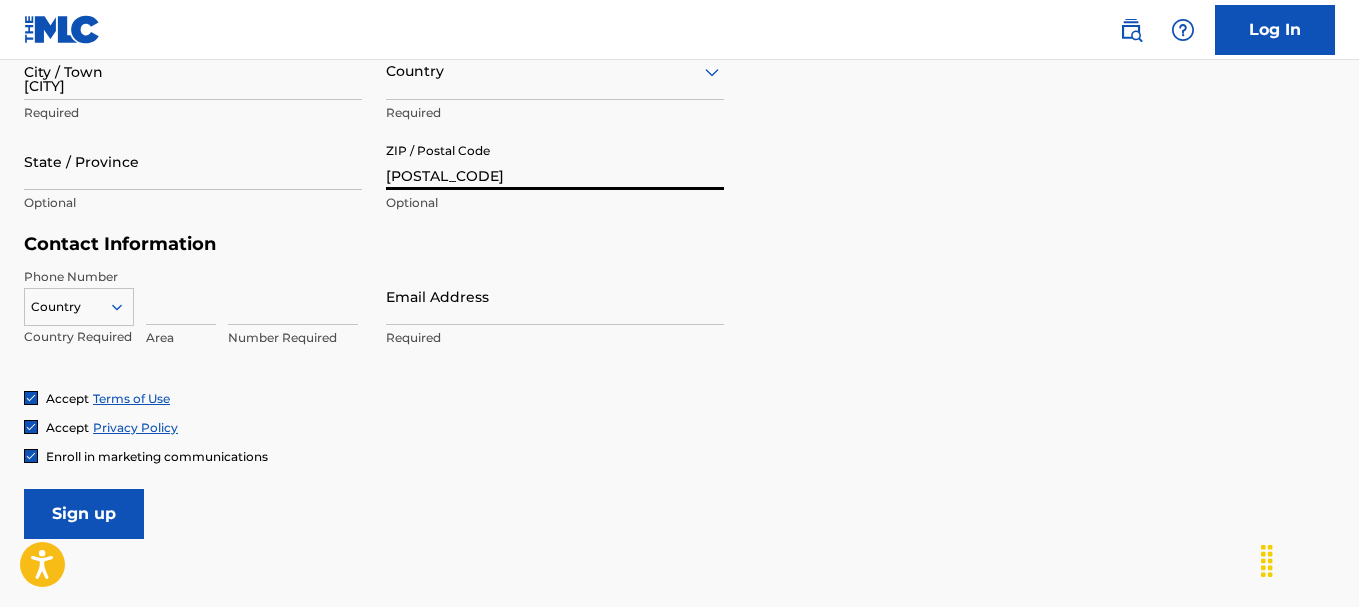 type on "[COUNTRY]" 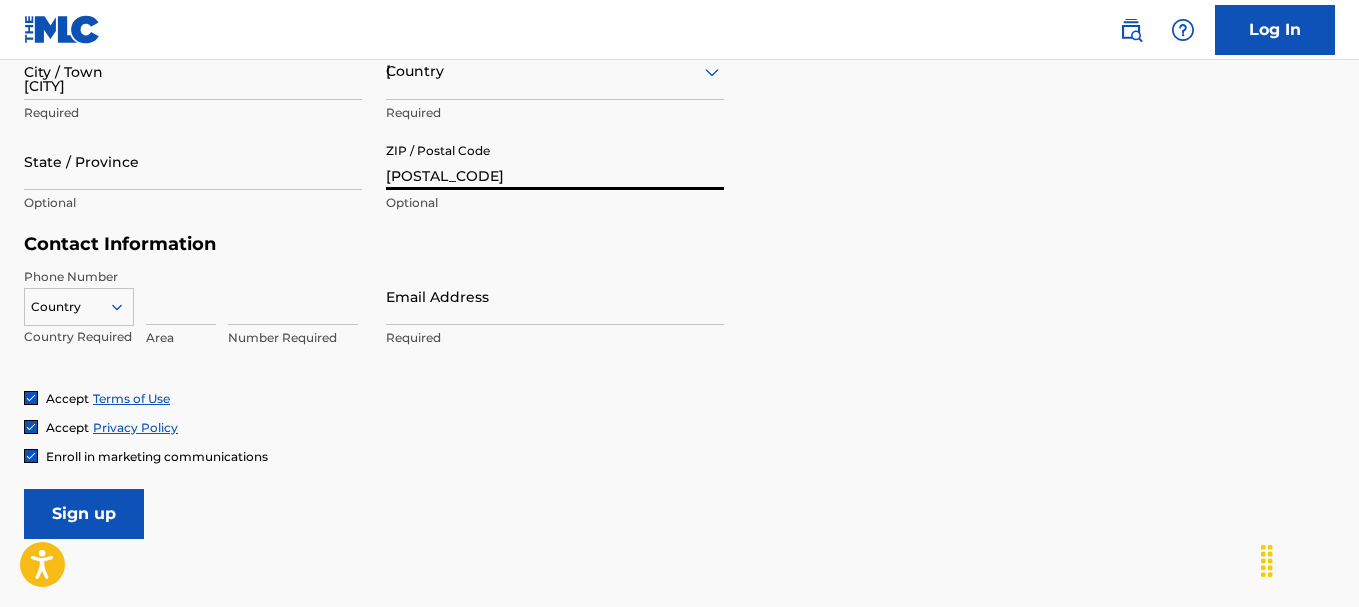 type on "1" 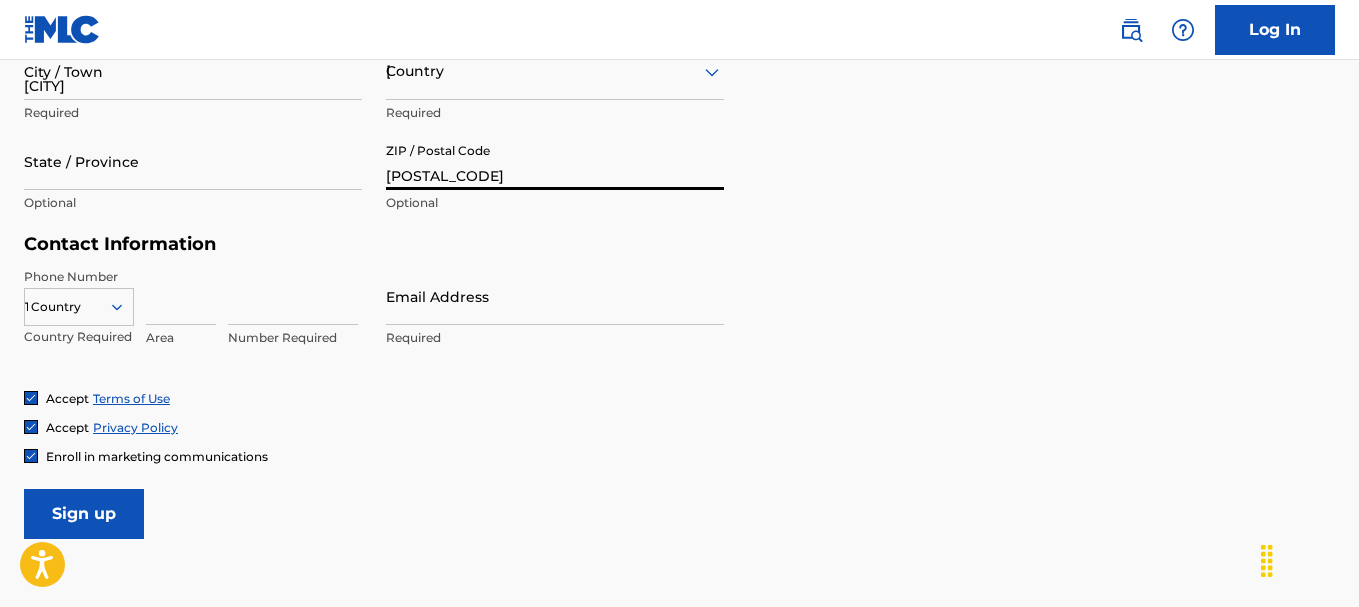 type on "[PHONE_AREA]" 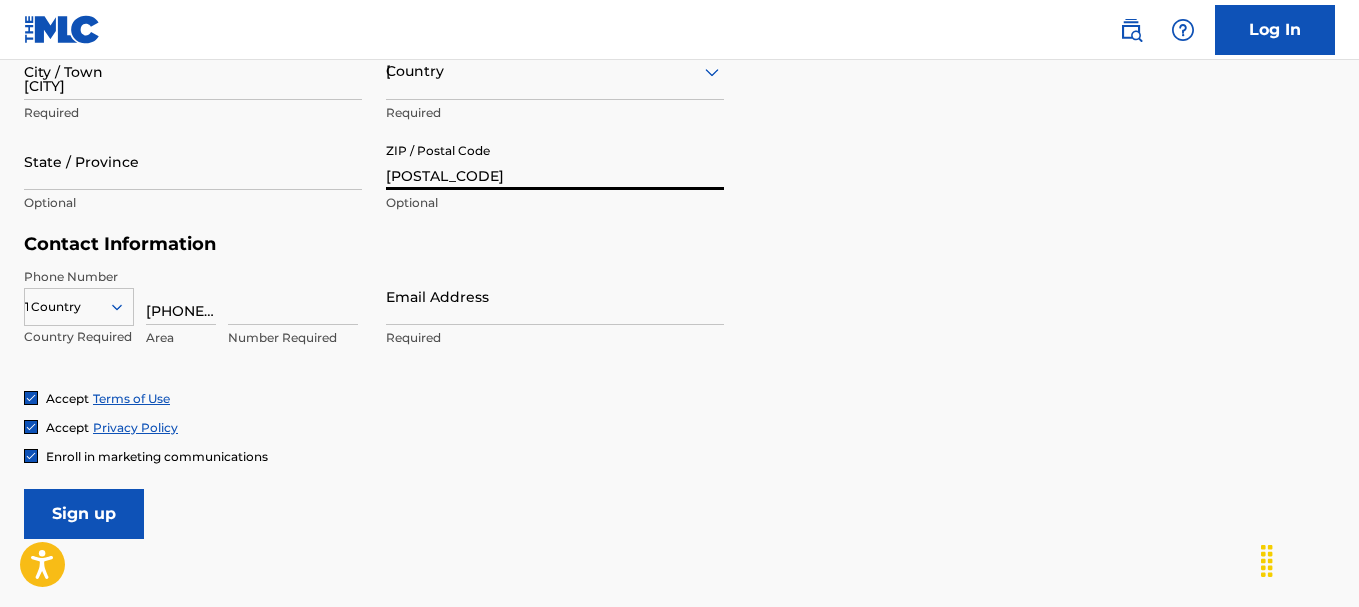 type on "[NUMBER]" 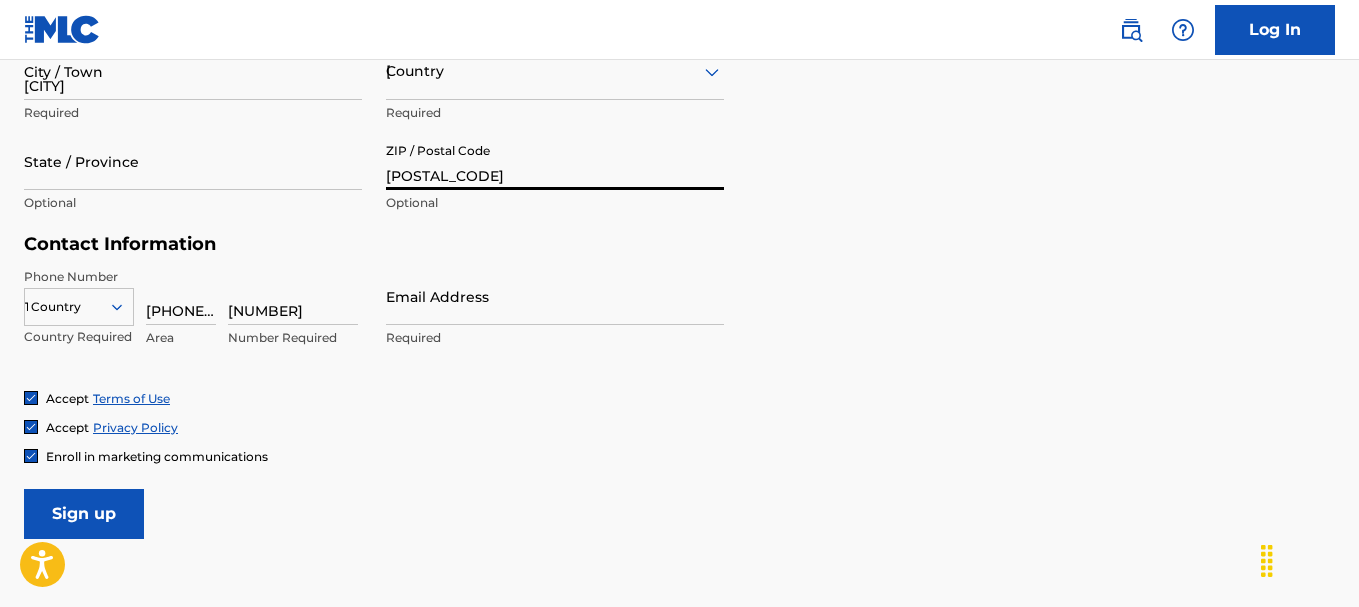 type on "[EMAIL]" 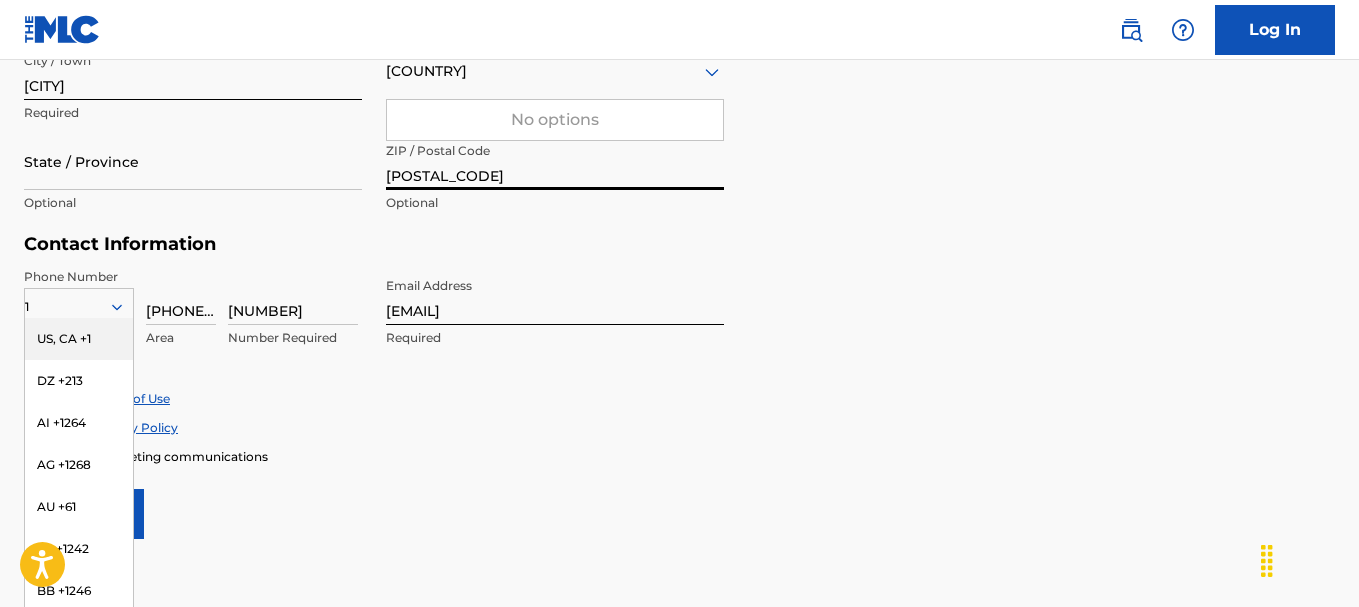 scroll, scrollTop: 829, scrollLeft: 0, axis: vertical 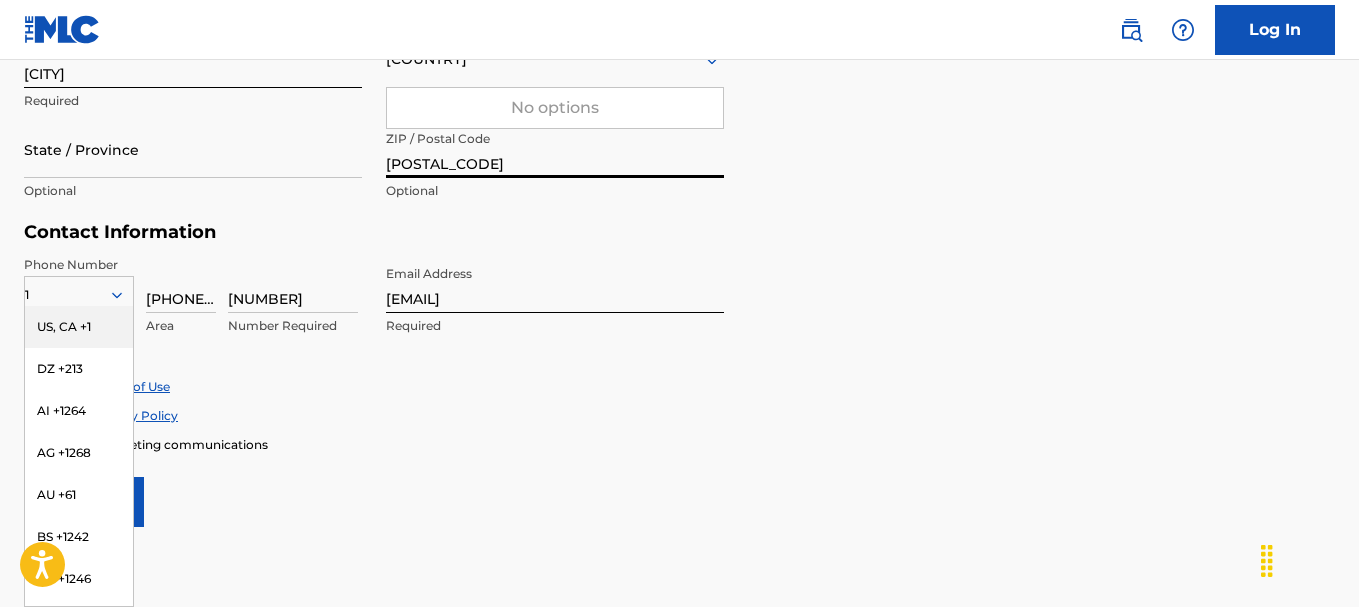 click on "Accept Terms of Use Accept Privacy Policy Enroll in marketing communications" at bounding box center [679, 415] 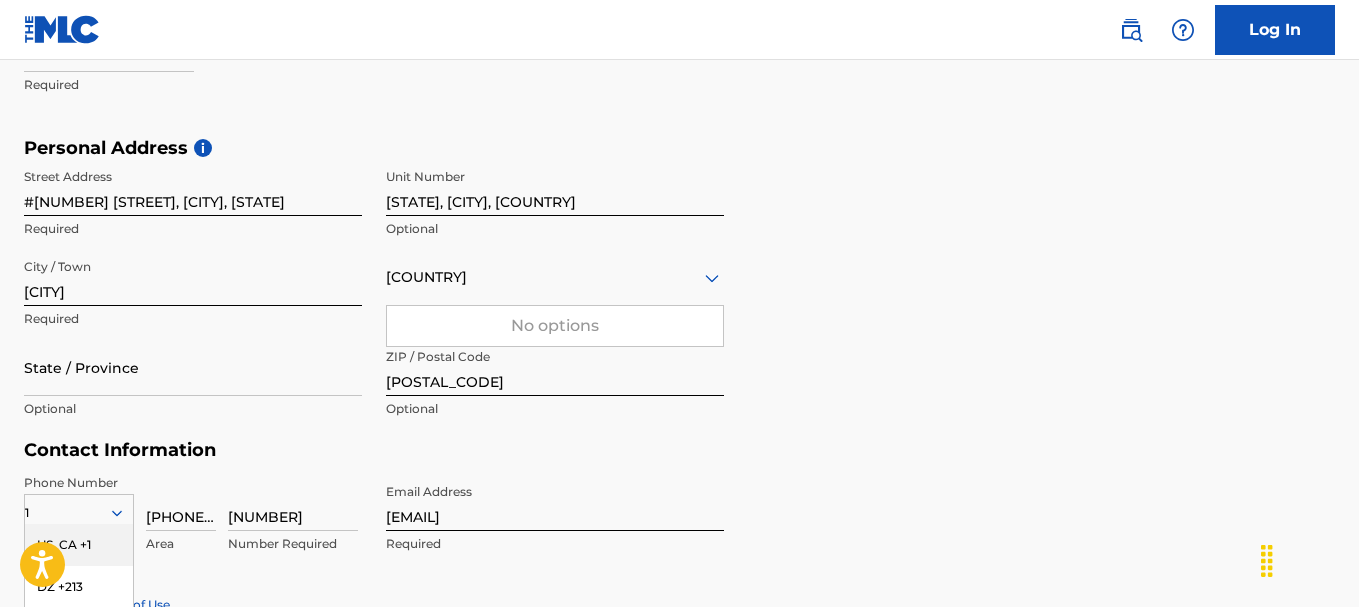 scroll, scrollTop: 601, scrollLeft: 0, axis: vertical 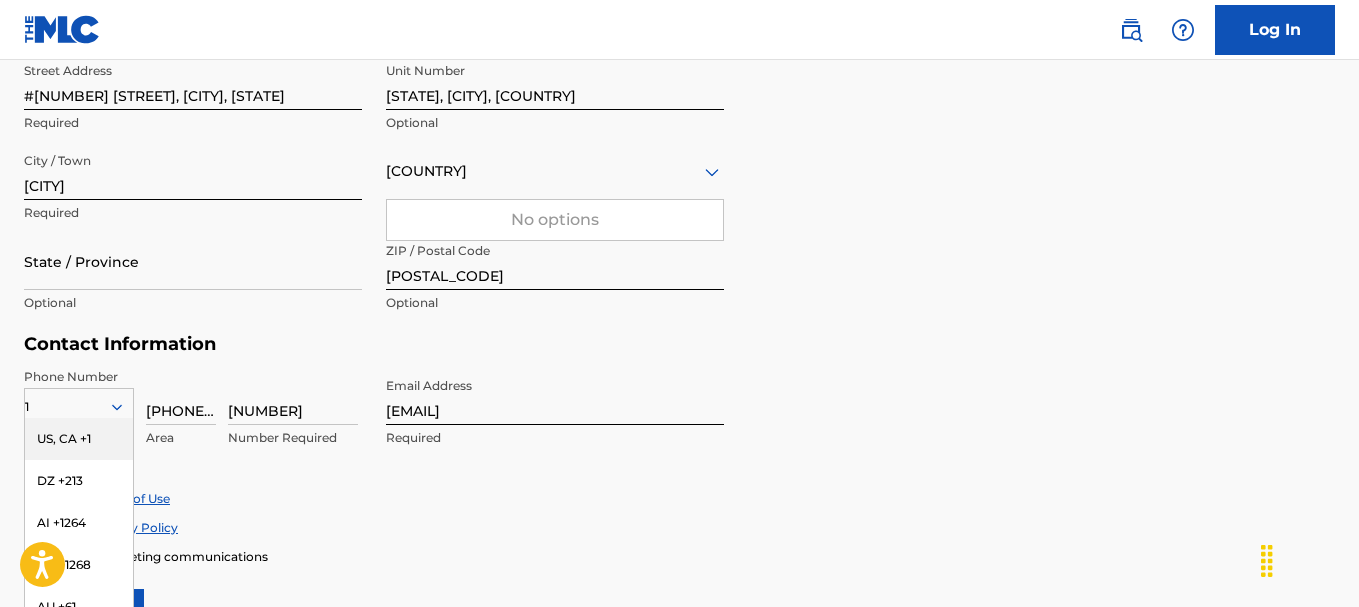 click on "Personal Address i Street Address #[NUMBER] [STREET], [CITY], [STATE] Required Unit Number [CITY], [STATE], [COUNTRY] Optional City / Town [CITY] Required [COUNTRY] No options Required State / Province Optional ZIP / Postal Code [POSTAL_CODE] Optional" at bounding box center [679, 182] 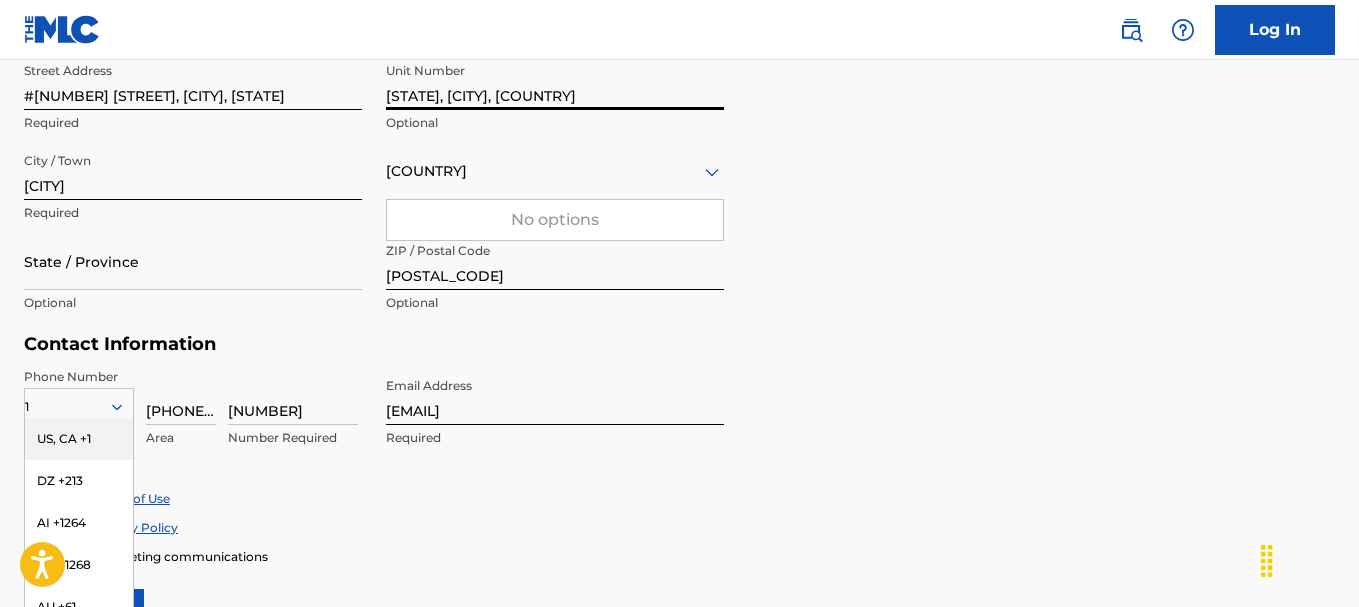 drag, startPoint x: 661, startPoint y: 91, endPoint x: 381, endPoint y: 113, distance: 280.86295 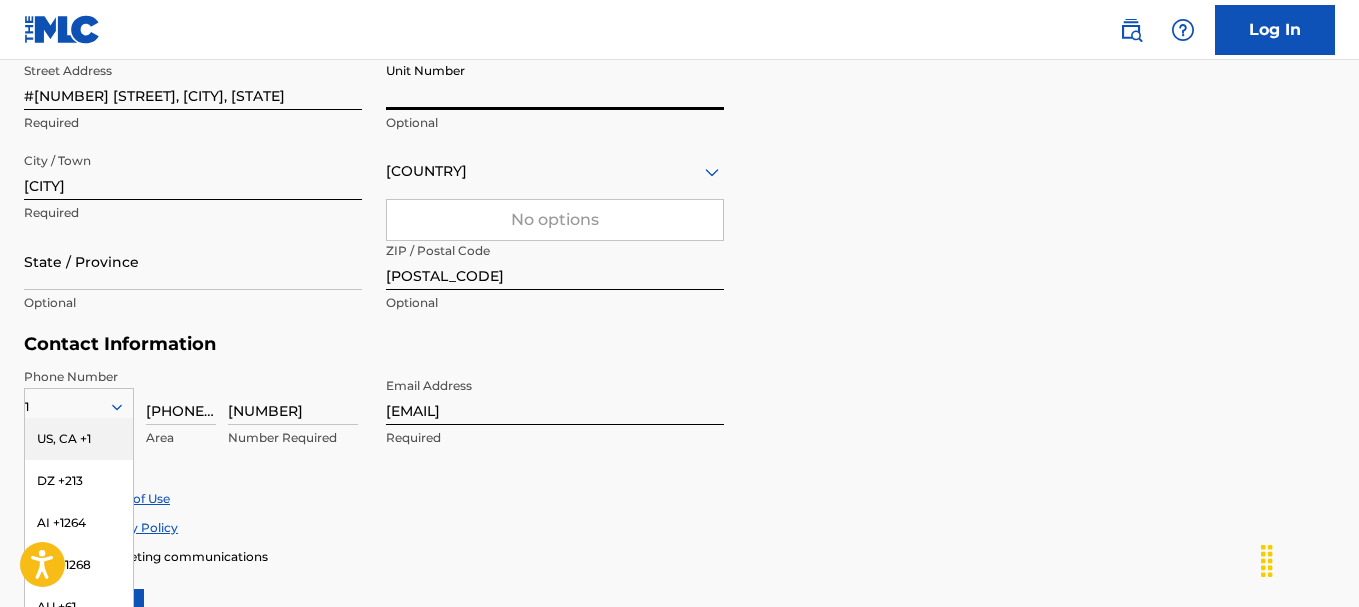 type 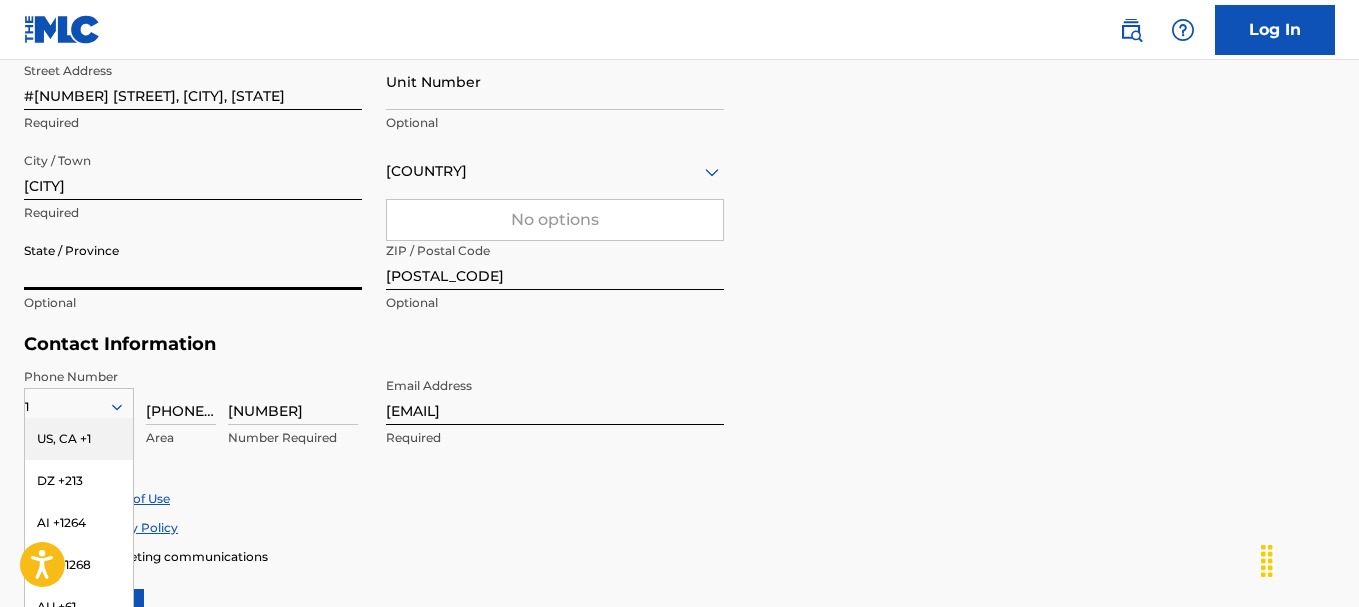 click on "State / Province" at bounding box center (193, 261) 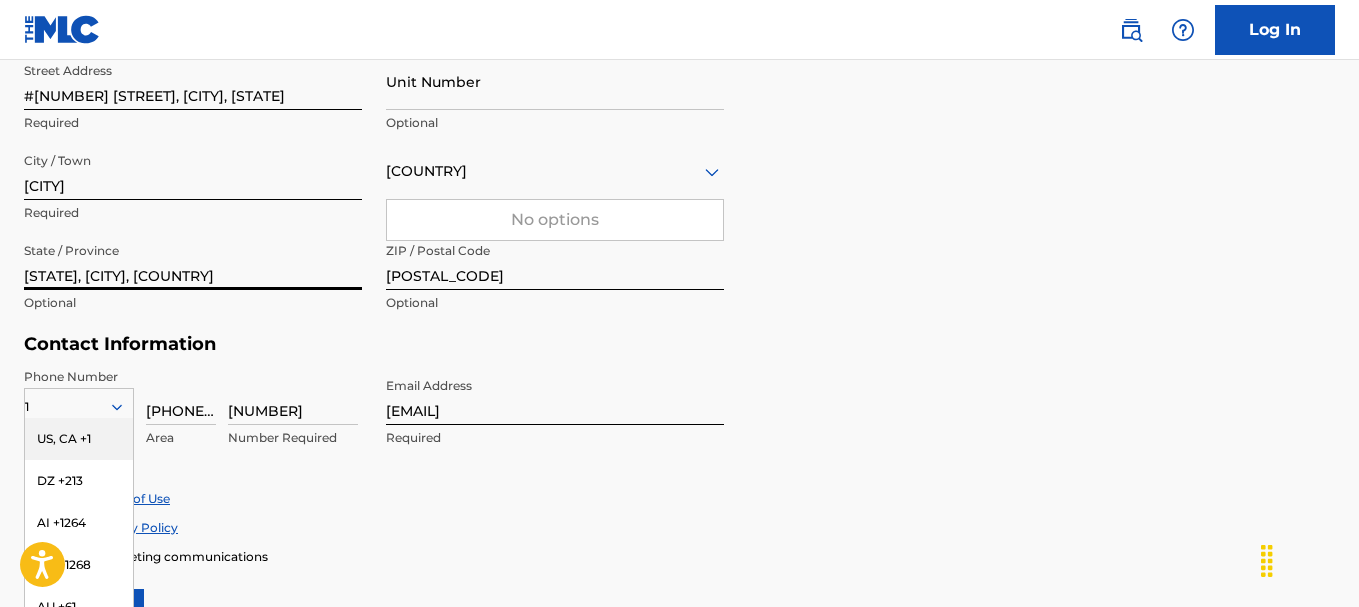 type on "[STATE], [CITY], [COUNTRY]" 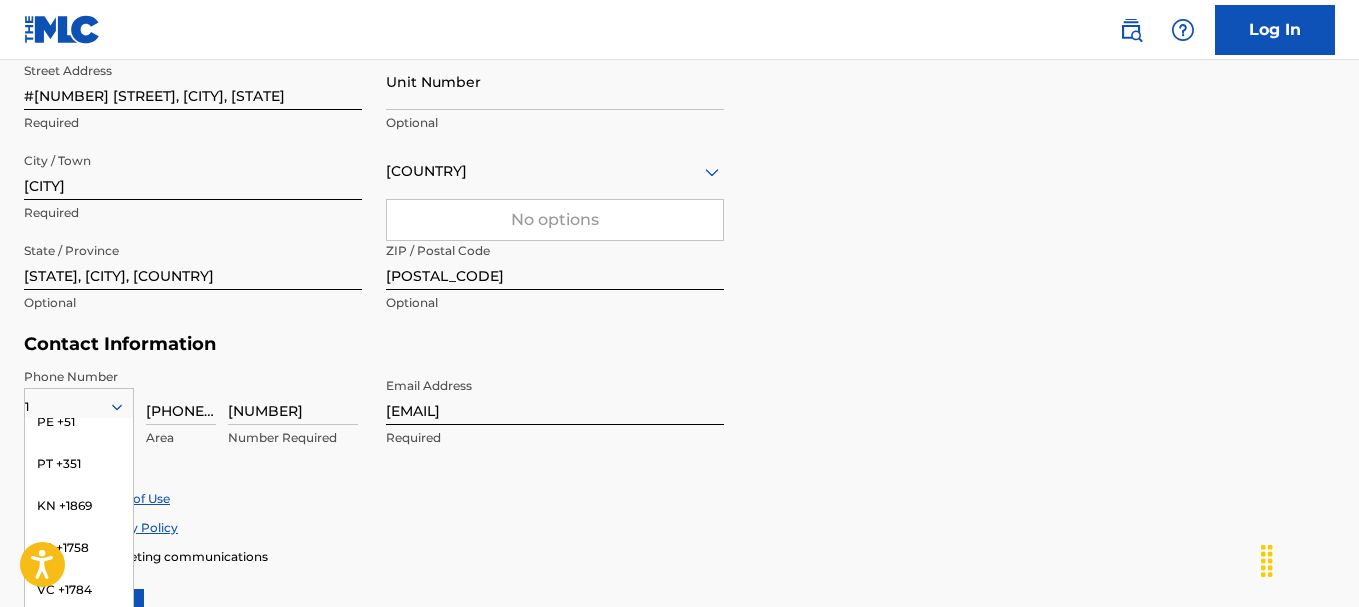 scroll, scrollTop: 1277, scrollLeft: 0, axis: vertical 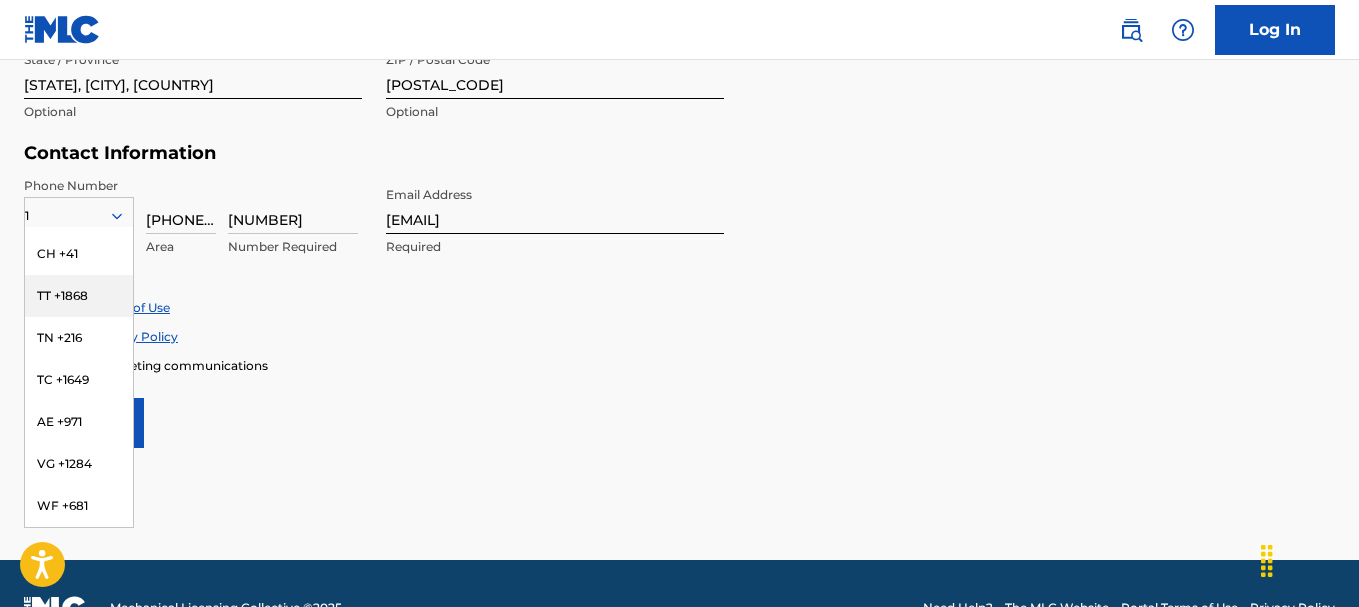 click on "TT +1868" at bounding box center [79, 296] 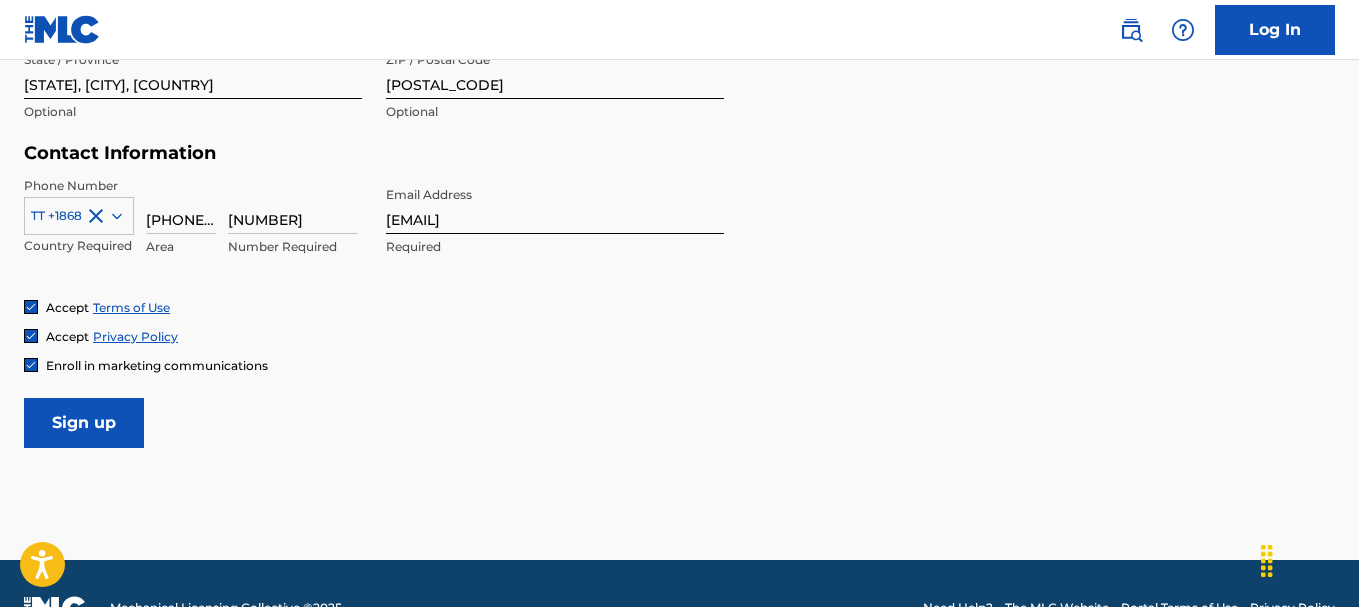 click on "Sign up" at bounding box center (84, 423) 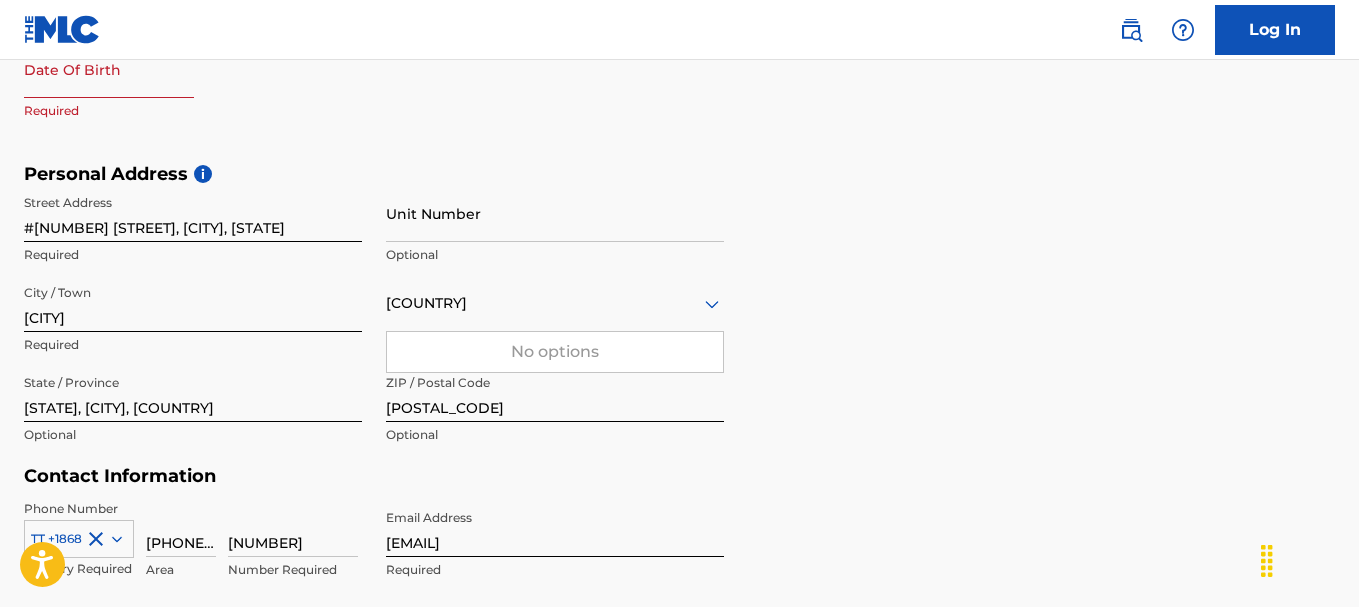 type 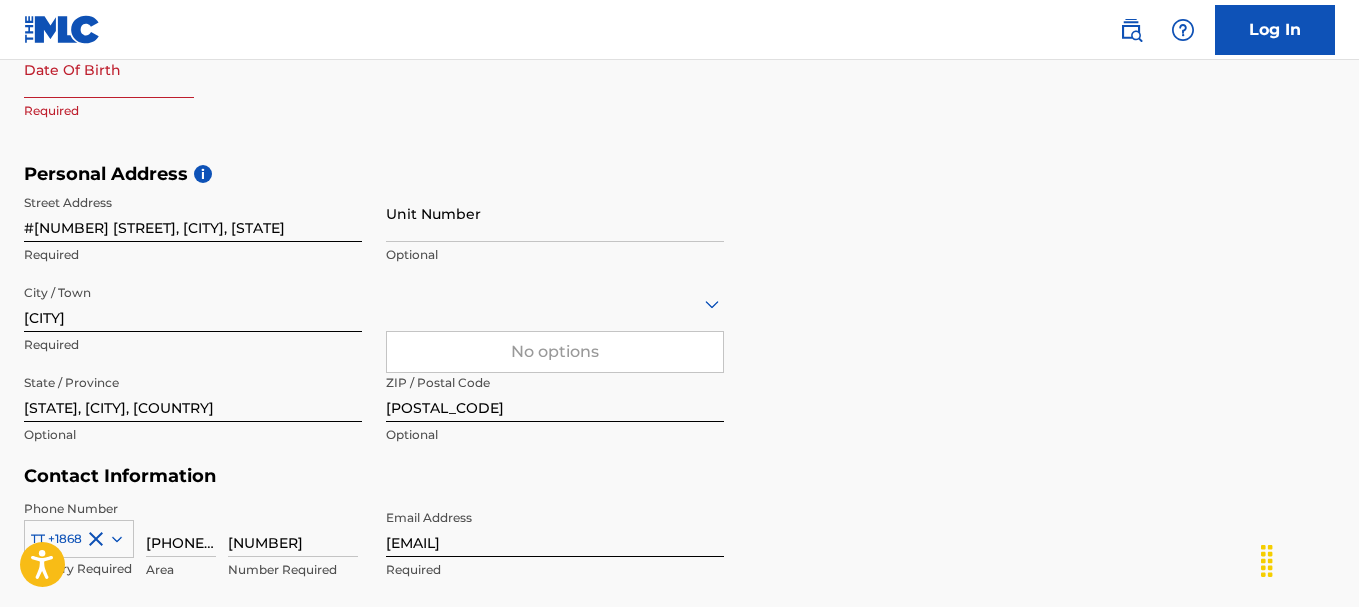 click at bounding box center (109, 69) 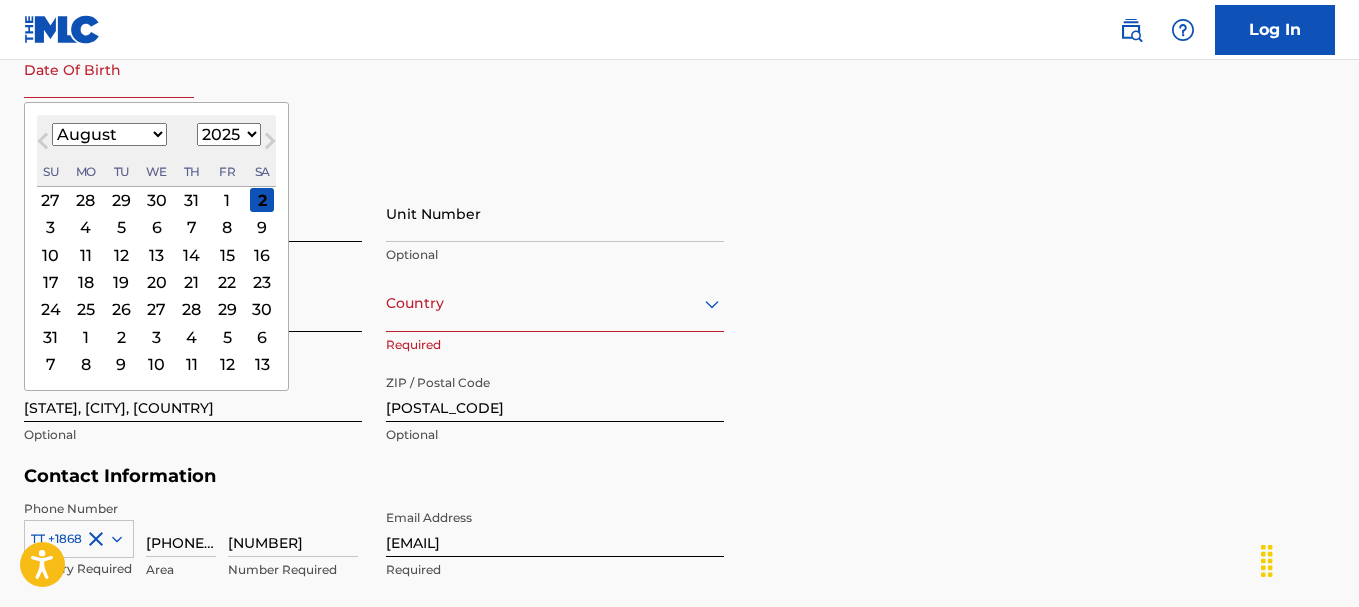type on "[MONTH] [DAY] [YEAR]" 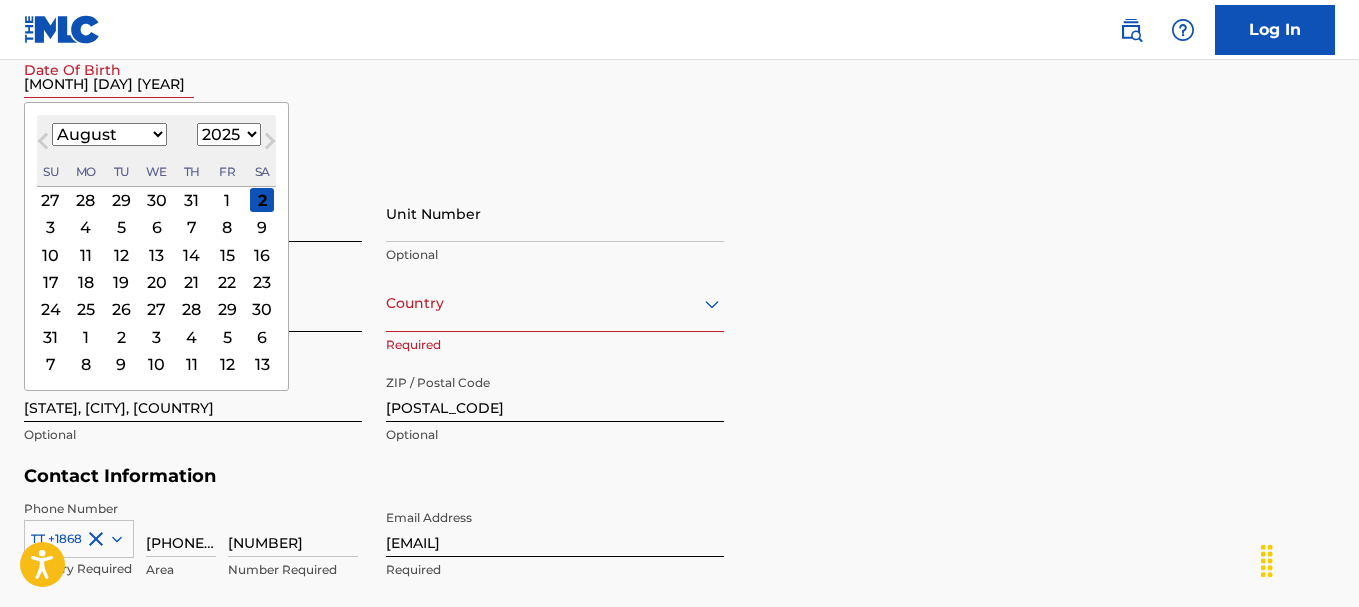 select on "0" 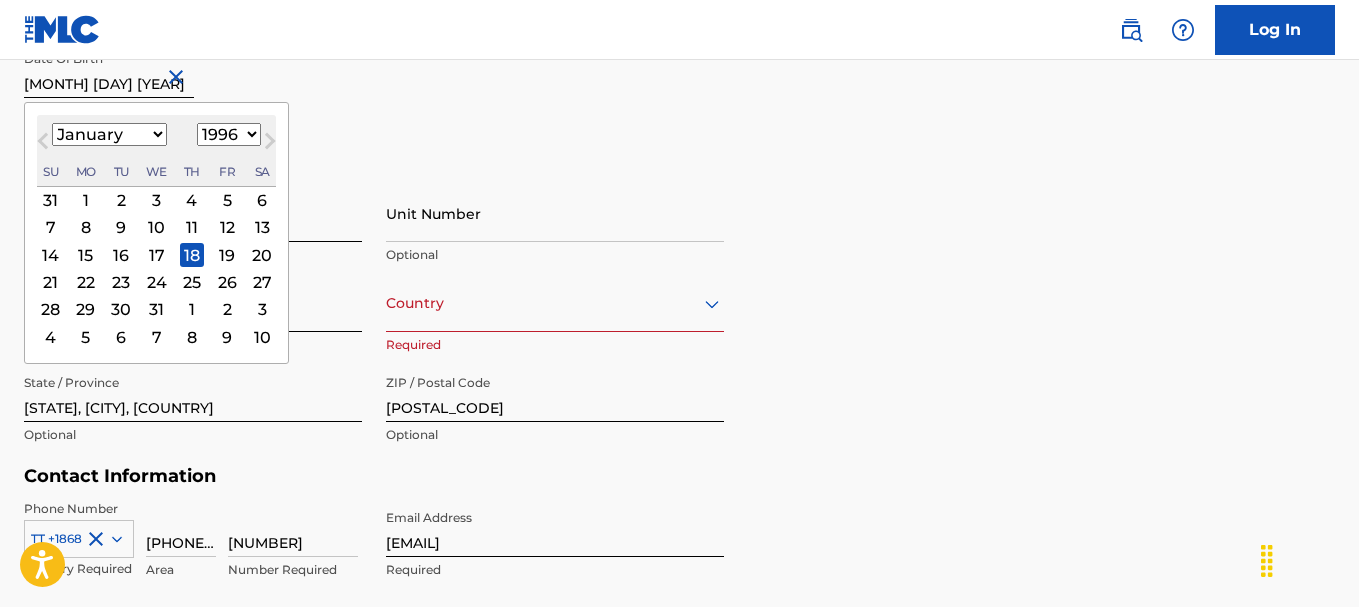 click on "18" at bounding box center [192, 255] 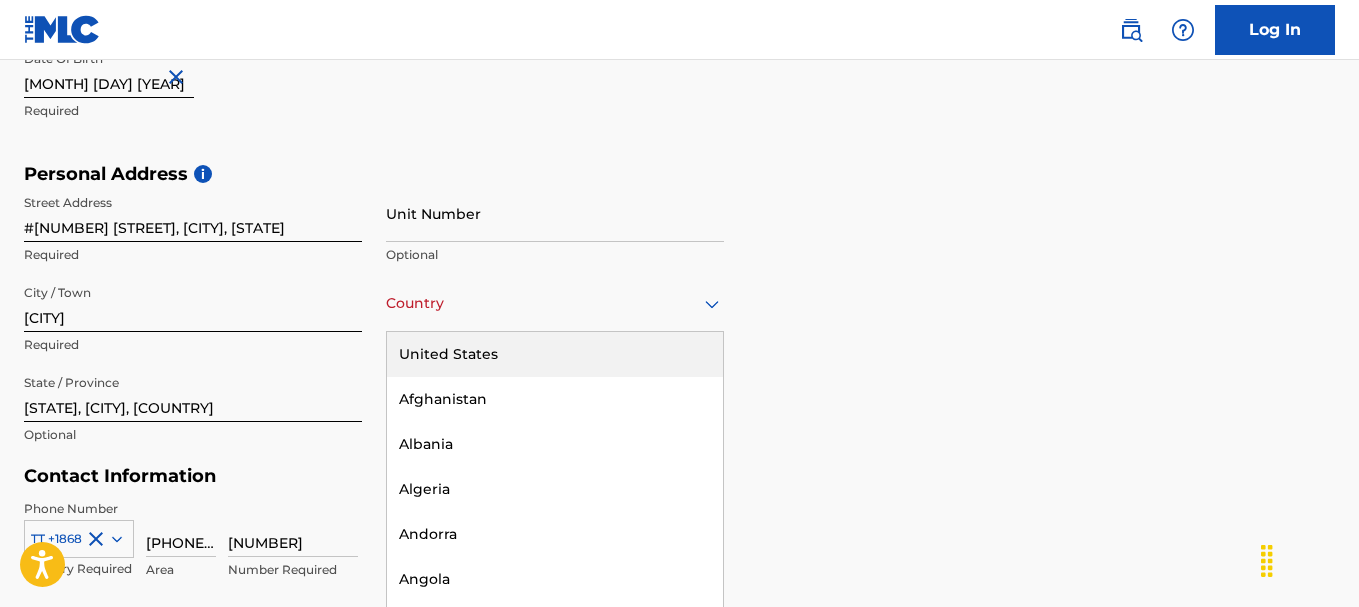 click on "223 results available. Use Up and Down to choose options, press Enter to select the currently focused option, press Escape to exit the menu, press Tab to select the option and exit the menu. Country United States Afghanistan Albania Algeria Andorra Angola Anguilla Antigua and Barbuda Argentina Armenia Aruba Australia Austria Azerbaijan Bahamas Bahrain Bangladesh Barbados Belarus Belgium Belize Benin Bermuda Bhutan Bolivia Bosnia and Herzegovina Botswana Brazil Brunei Darussalam Bulgaria Burkina Faso Burundi Cambodia Cameroon Canada Cape Verde Cayman Islands Central African Republic Chad Chile China Colombia Comoros Congo Congo, the Democratic Republic of the Cook Islands Costa Rica Cote D'Ivoire Croatia Cuba Cyprus Czech Republic Denmark Djibouti Dominica Dominican Republic Ecuador Egypt El Salvador Equatorial Guinea Eritrea Estonia Ethiopia Falkland Islands (Malvinas) Faroe Islands Fiji Finland France French Guiana French Polynesia Gabon Gambia Georgia Germany Ghana Gibraltar Greece Greenland Grenada Guinea" at bounding box center (555, 303) 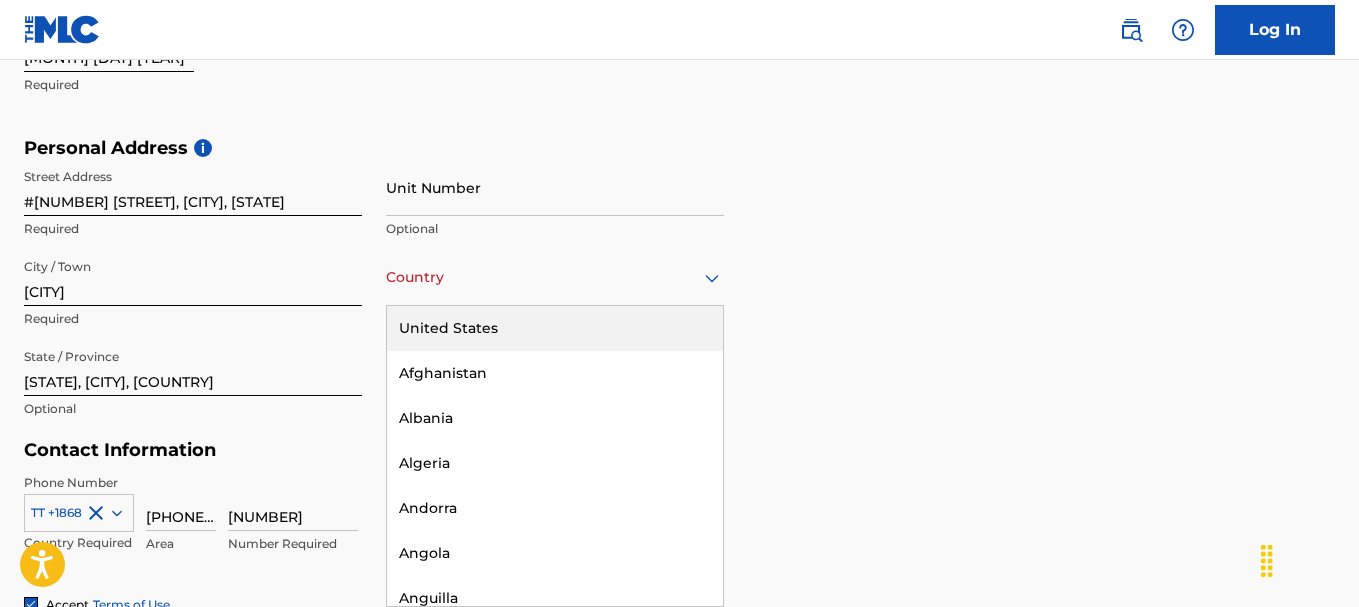 click on "United States" at bounding box center [555, 328] 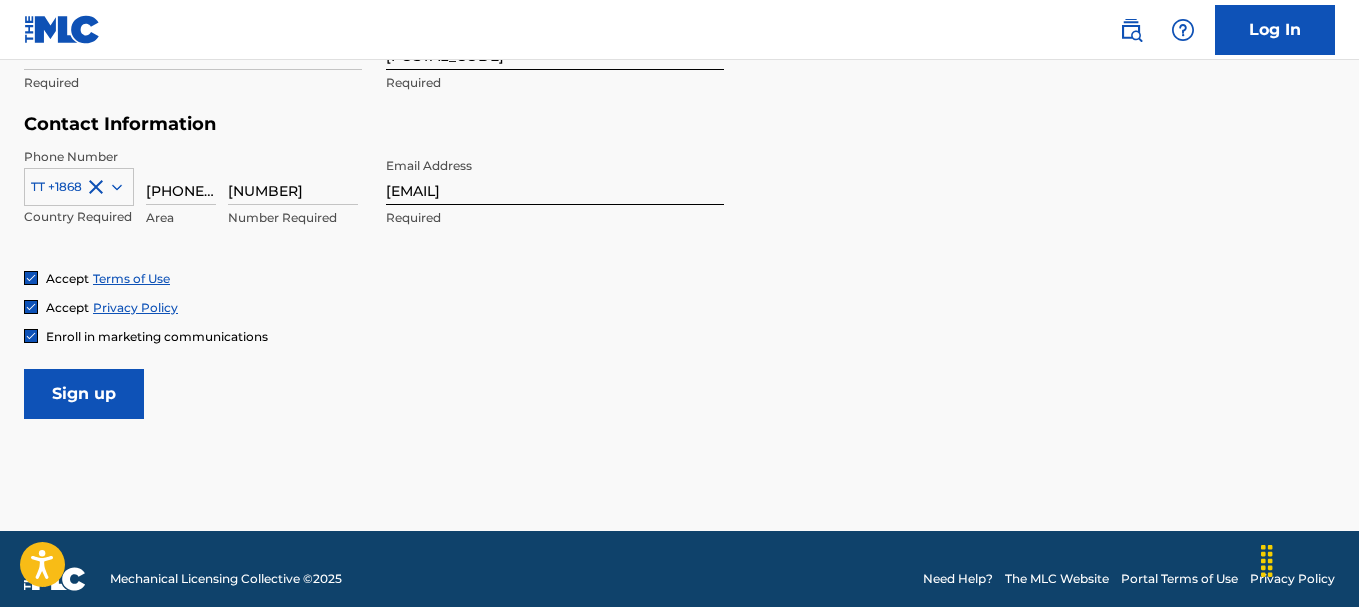 scroll, scrollTop: 938, scrollLeft: 0, axis: vertical 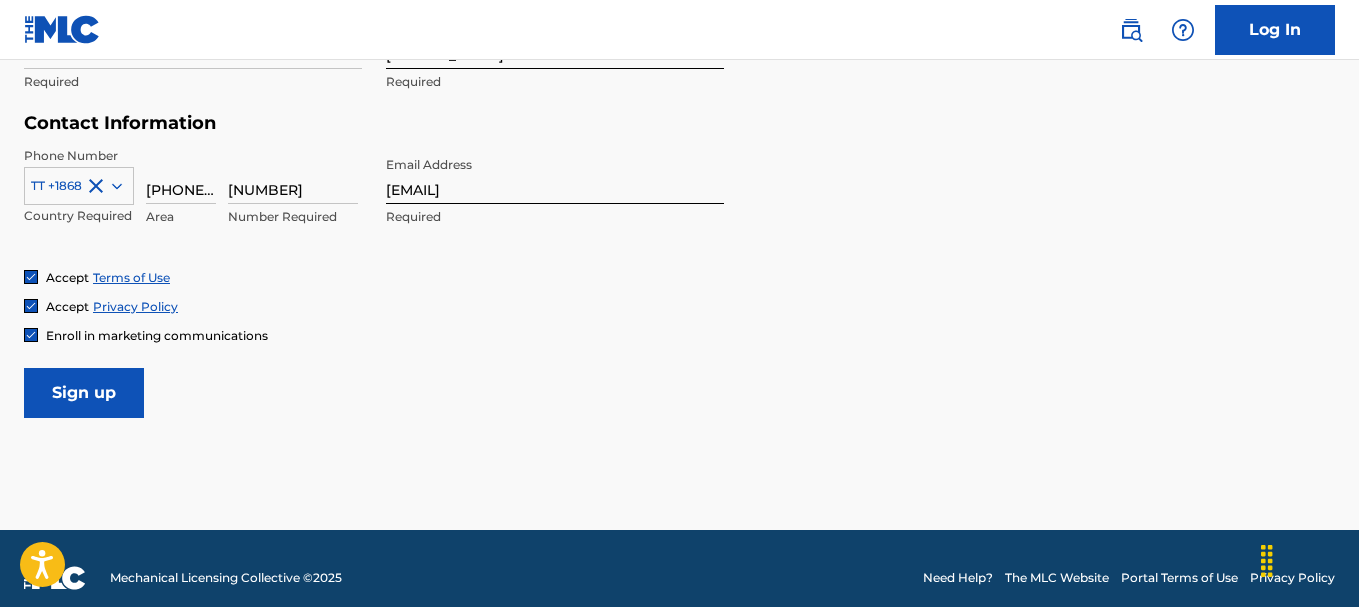 click on "Sign up" at bounding box center (84, 393) 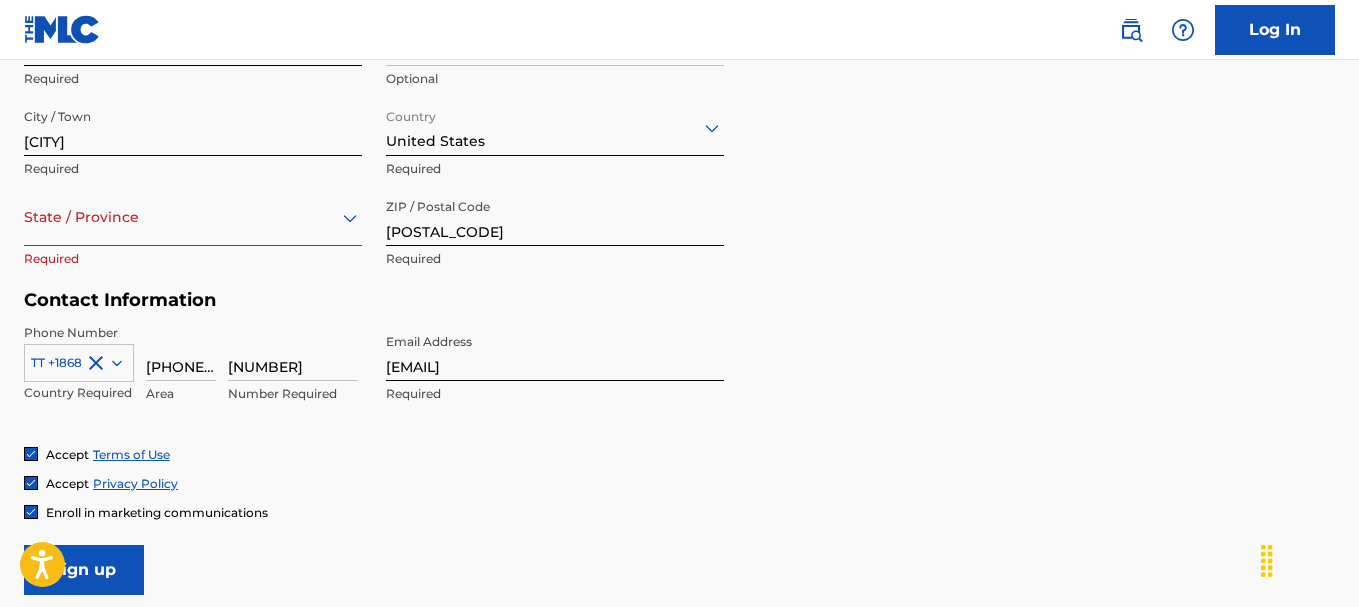 scroll, scrollTop: 756, scrollLeft: 0, axis: vertical 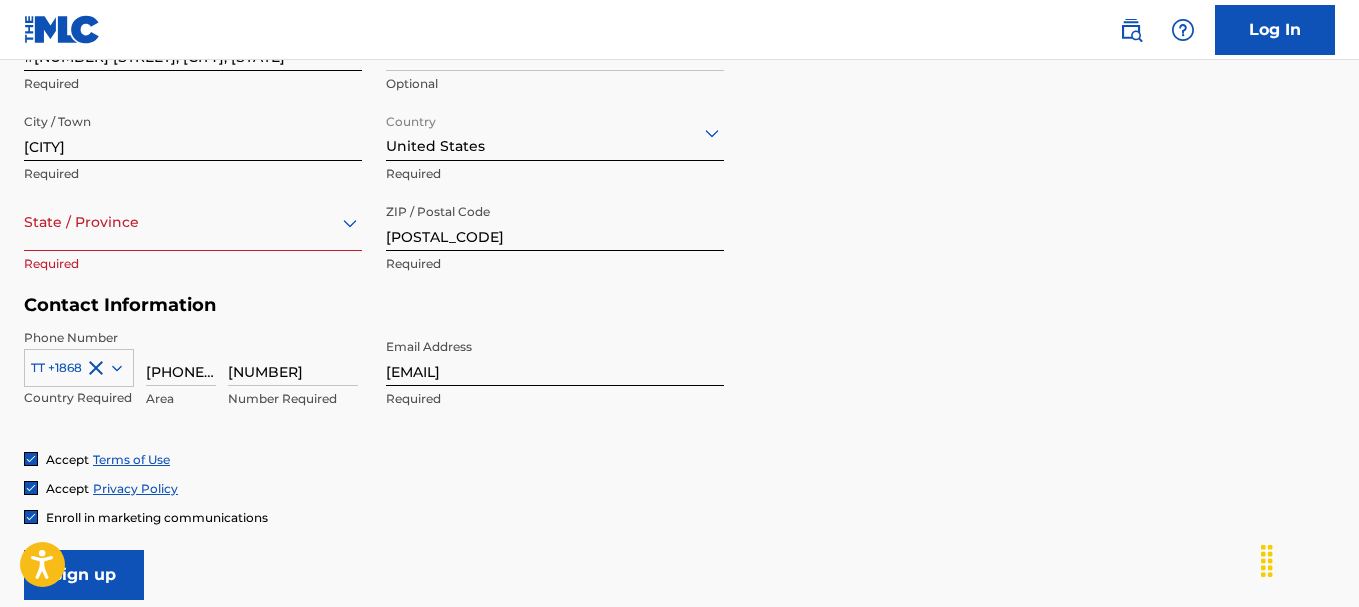 click at bounding box center (193, 222) 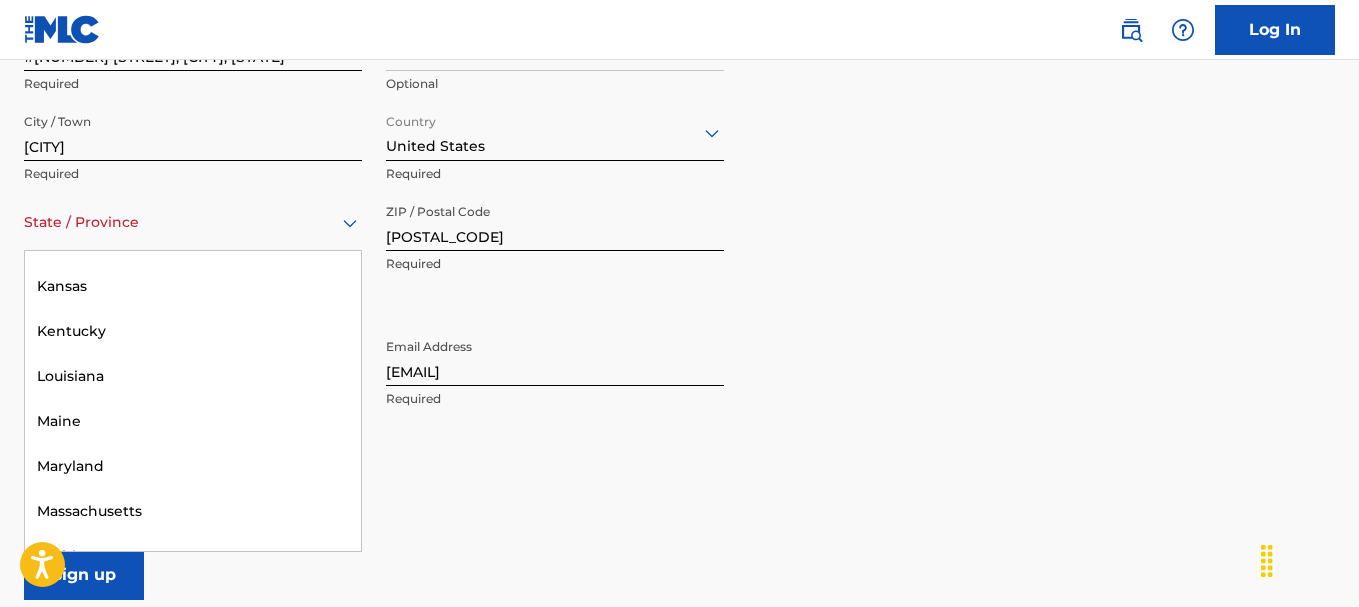 scroll, scrollTop: 923, scrollLeft: 0, axis: vertical 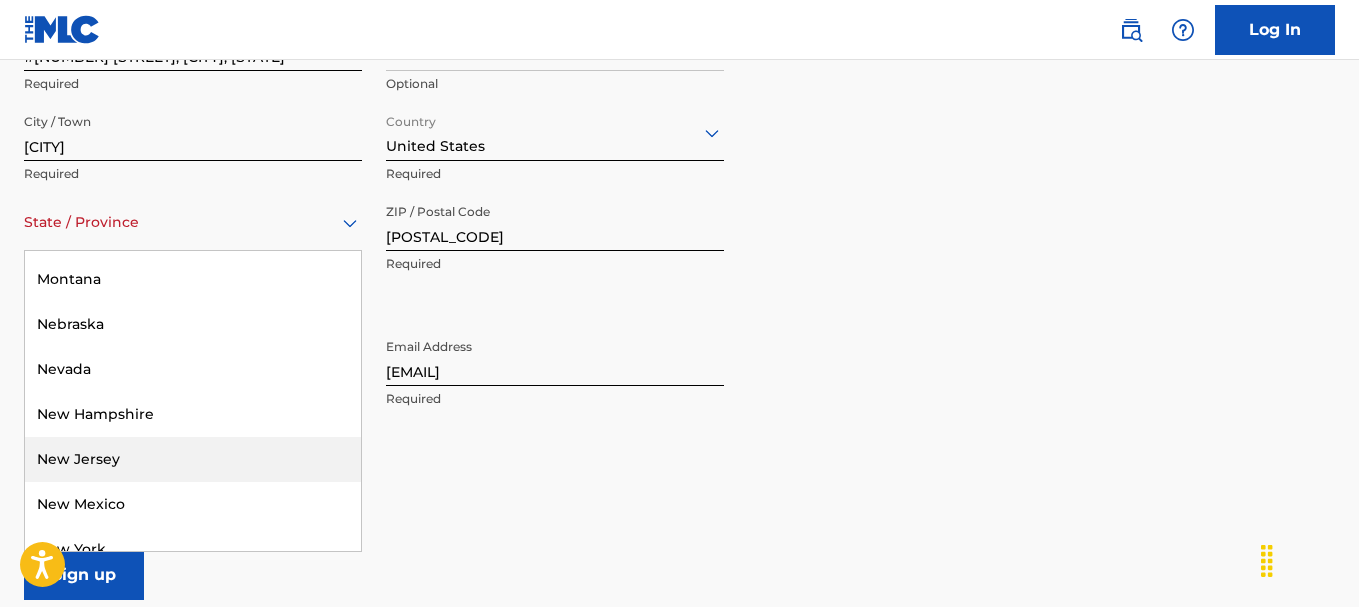 click on "New Jersey" at bounding box center [193, 459] 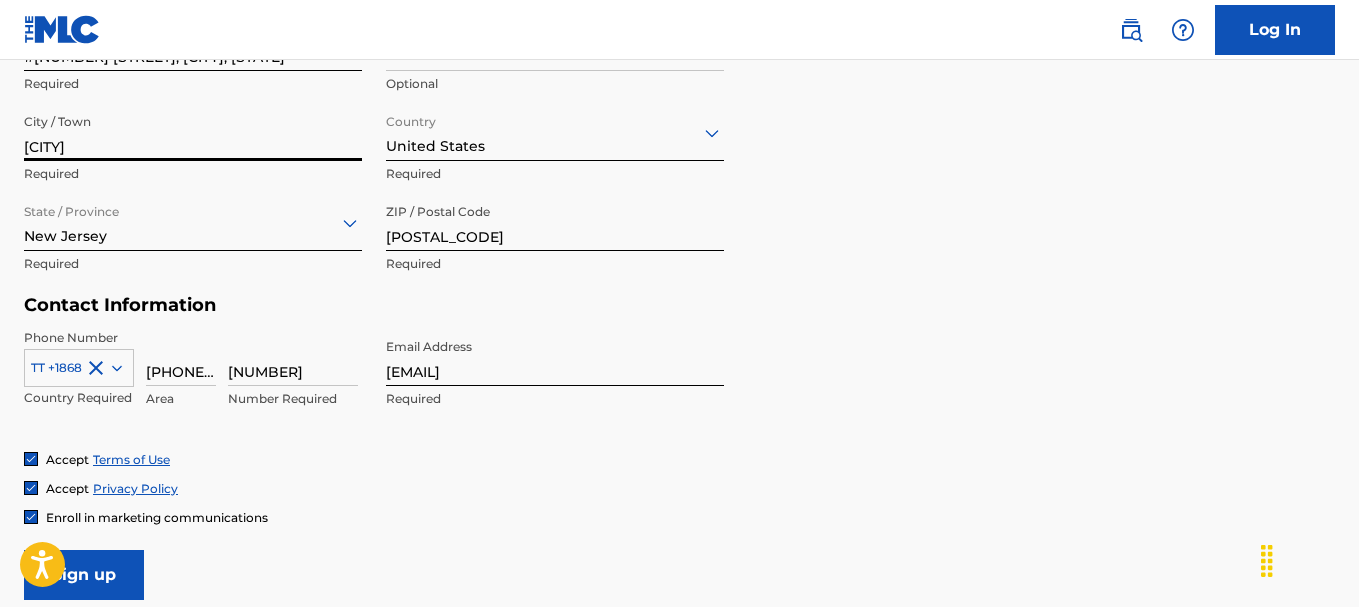 drag, startPoint x: 200, startPoint y: 149, endPoint x: 6, endPoint y: 138, distance: 194.3116 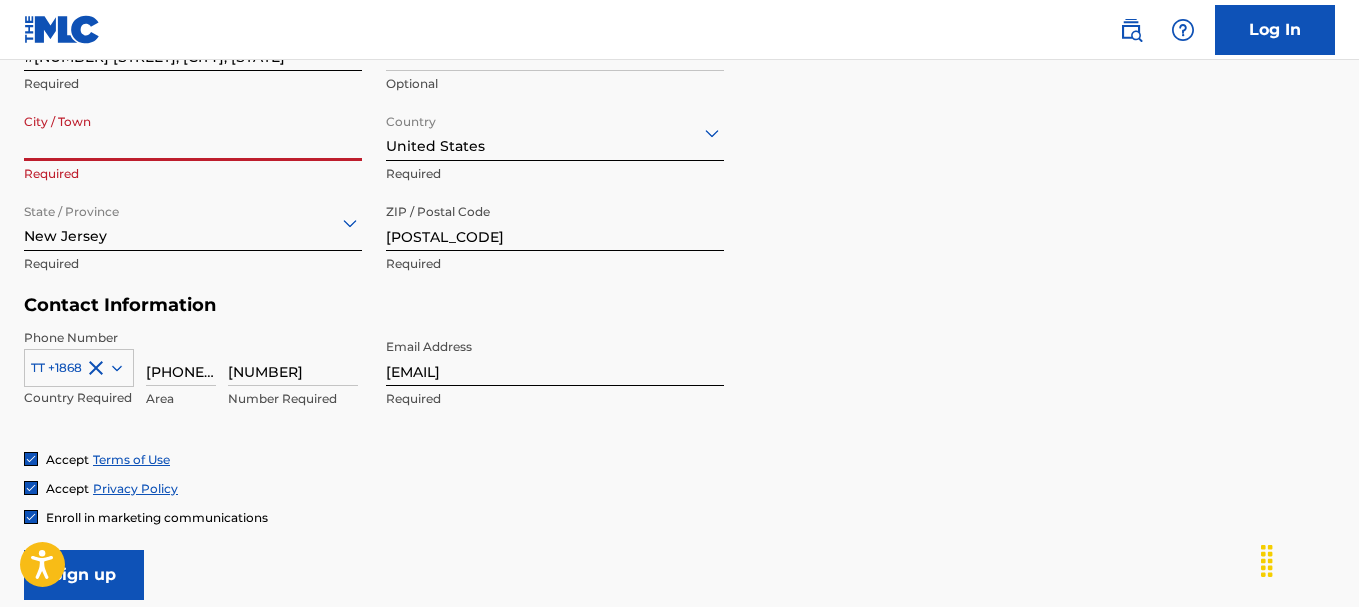 click on "Sign up" at bounding box center [84, 575] 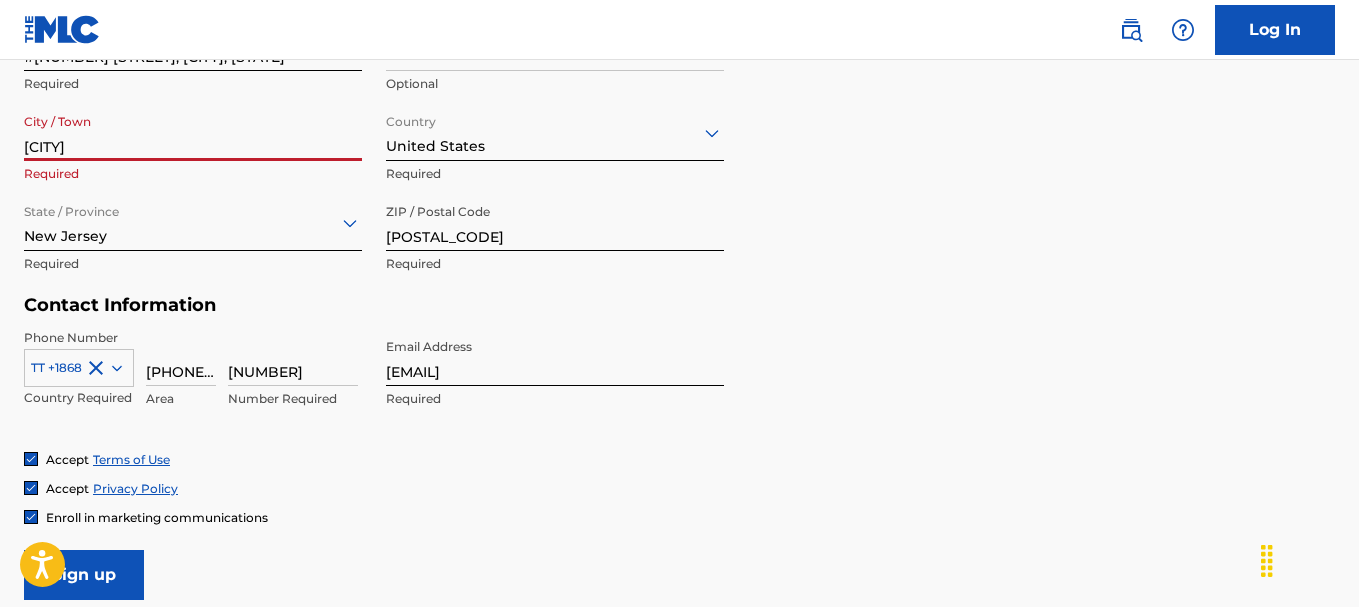 type on "[STATE], [CITY], [COUNTRY]" 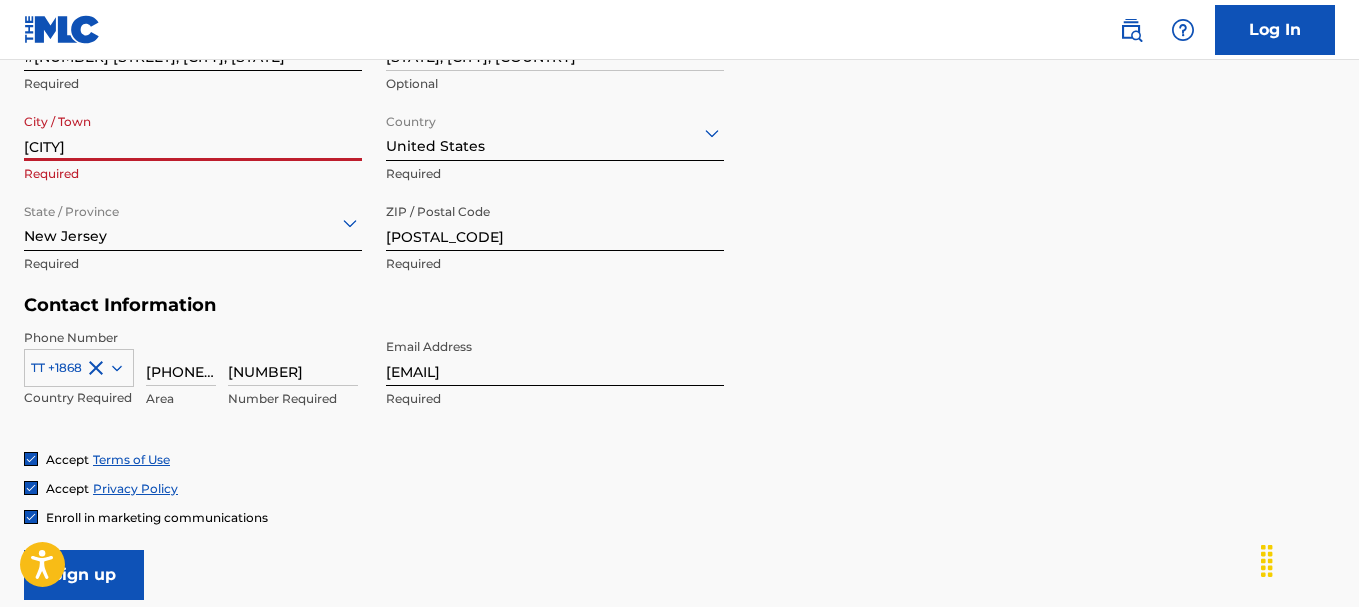 type on "[COUNTRY]" 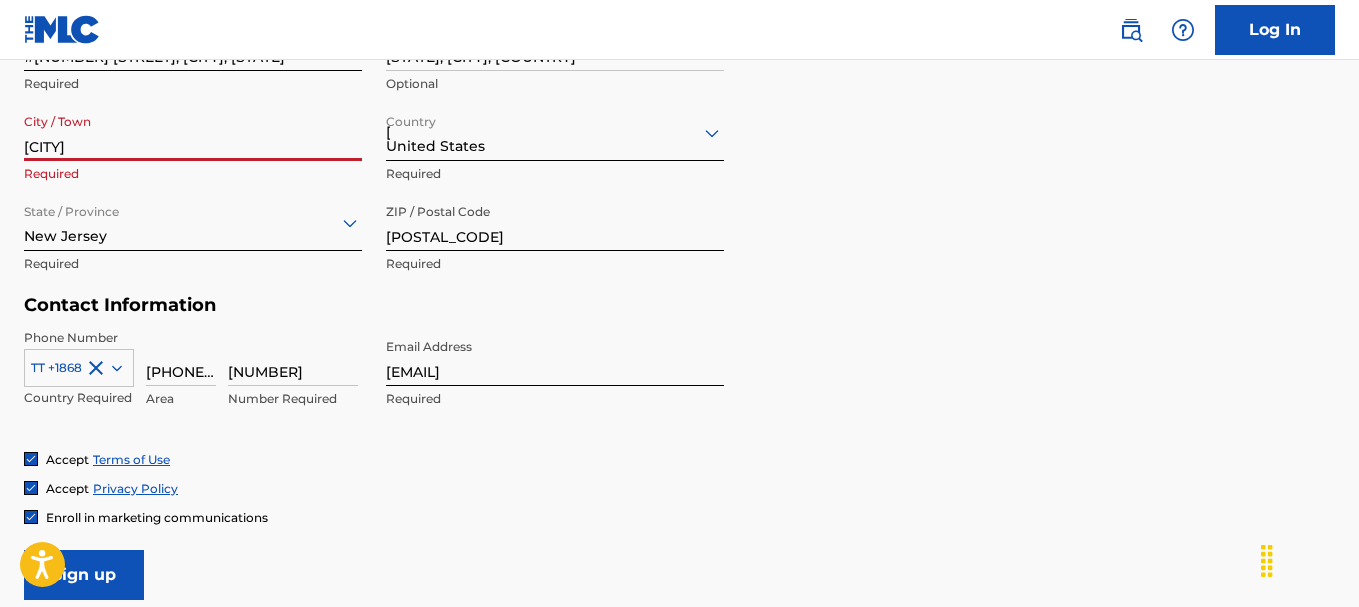 type on "1" 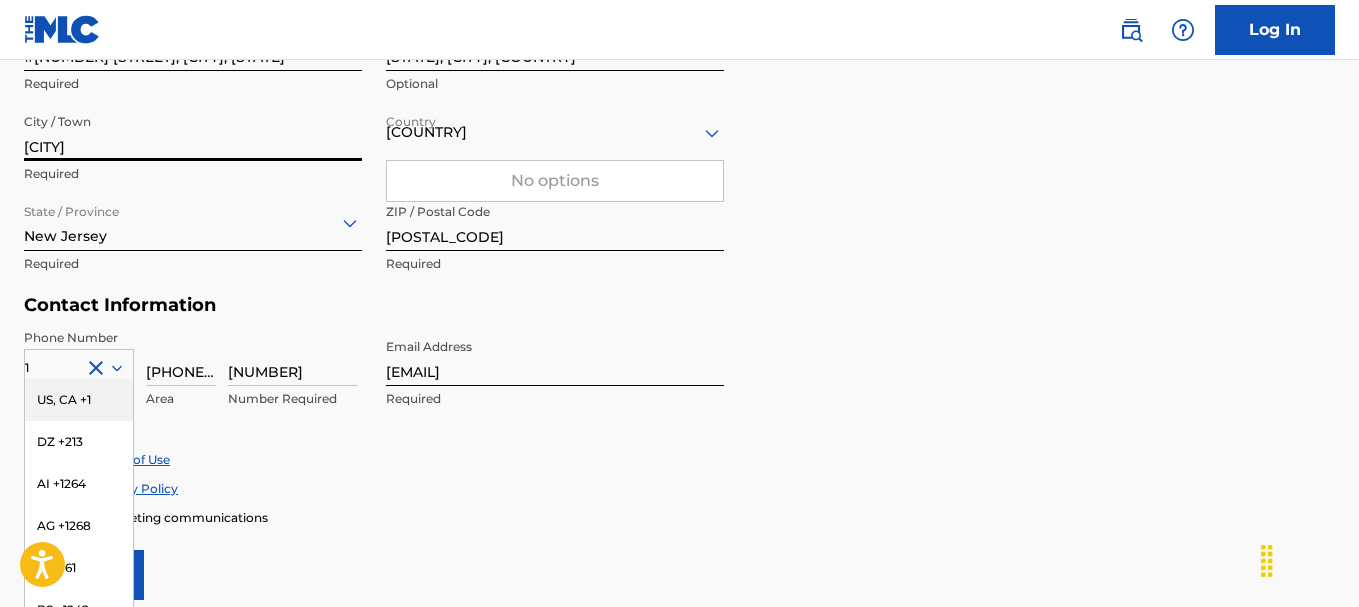 scroll, scrollTop: 829, scrollLeft: 0, axis: vertical 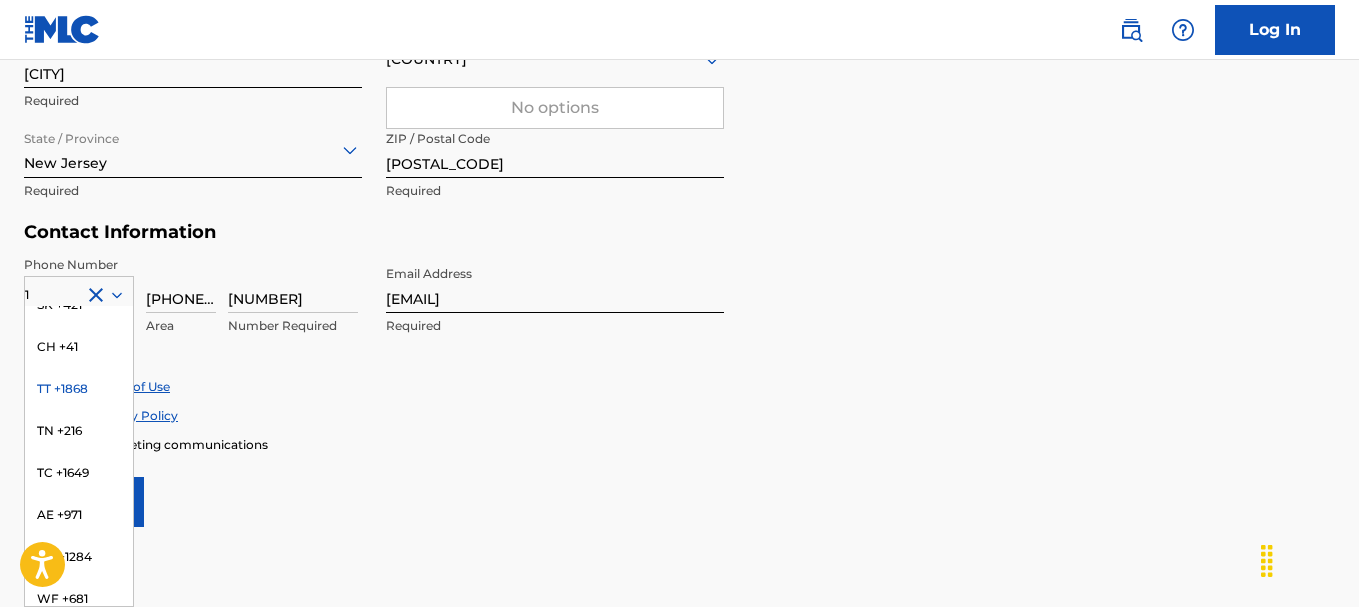 click on "TT +1868" at bounding box center (79, 389) 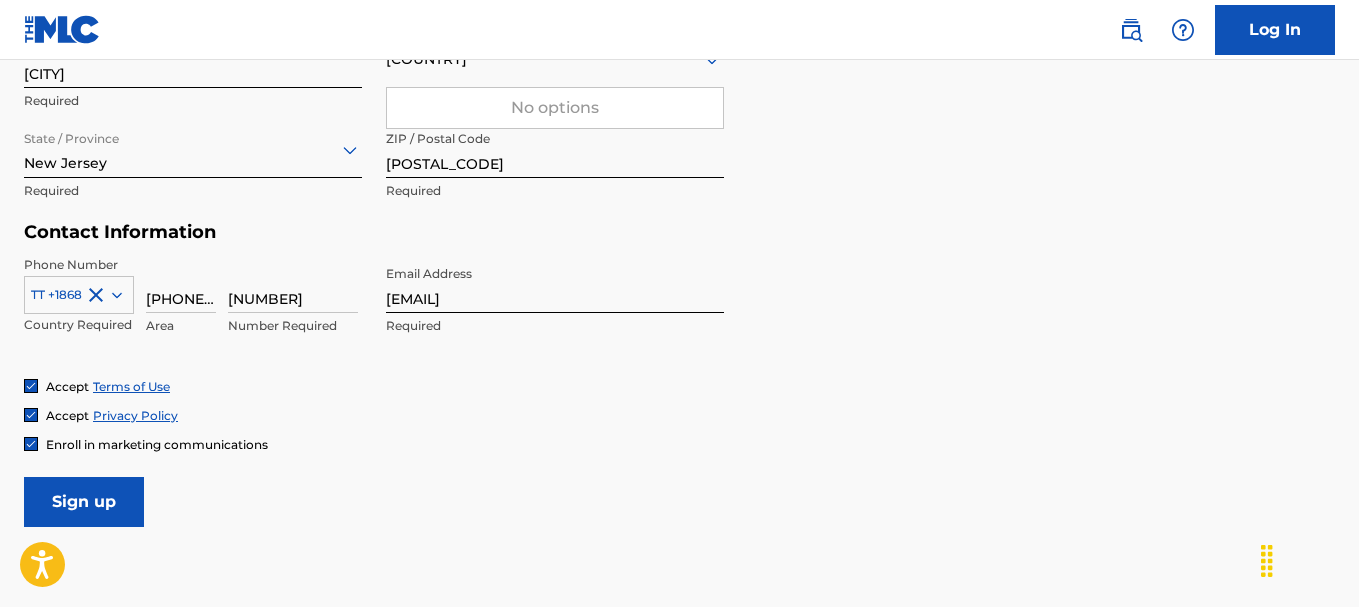 click on "User Information First Name [FIRST] Required Last Name [LAST] Required Date Of Birth [MONTH] [DAY] [YEAR] Required Personal Address i Street Address #[NUMBER] [STREET], [CITY], [STATE] Required Unit Number [CITY], [STATE], [COUNTRY] Unit Number must contain at most 10 characters City / Town [CITY] Required Country [COUNTRY] No options Required State / Province [STATE] Required ZIP / Postal Code [POSTAL_CODE] Required Contact Information Phone Number option TT +1[PHONE_AREA], selected. TT +1[PHONE_AREA] Country Required [PHONE_AREA] Area [PHONE_NUMBER] Required Email Address [EMAIL] Required Accept Terms of Use Accept Privacy Policy Enroll in marketing communications Sign up" at bounding box center [679, 83] 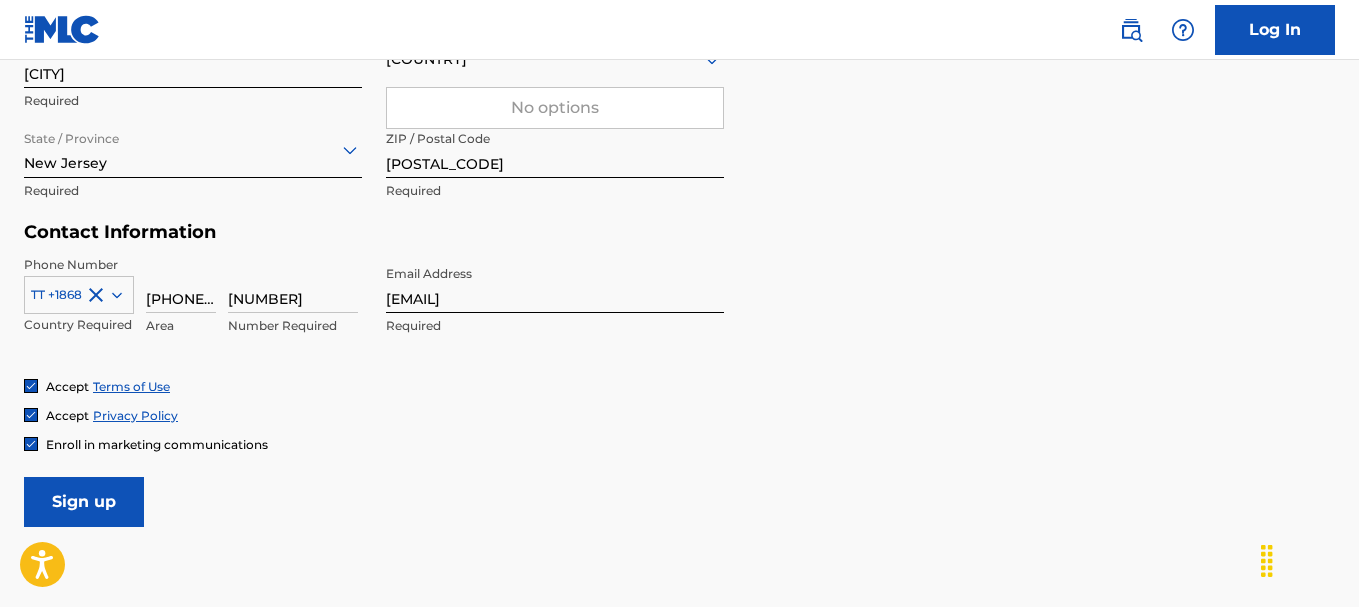 click on "Sign up" at bounding box center (84, 502) 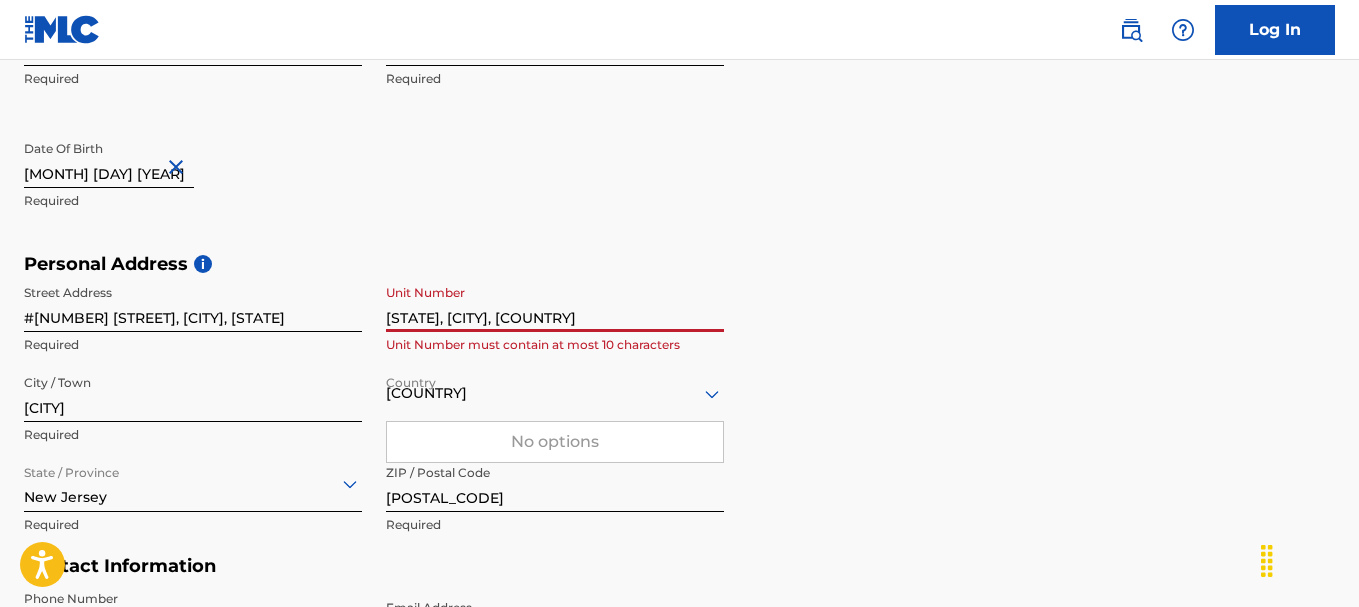 drag, startPoint x: 657, startPoint y: 318, endPoint x: 326, endPoint y: 339, distance: 331.6655 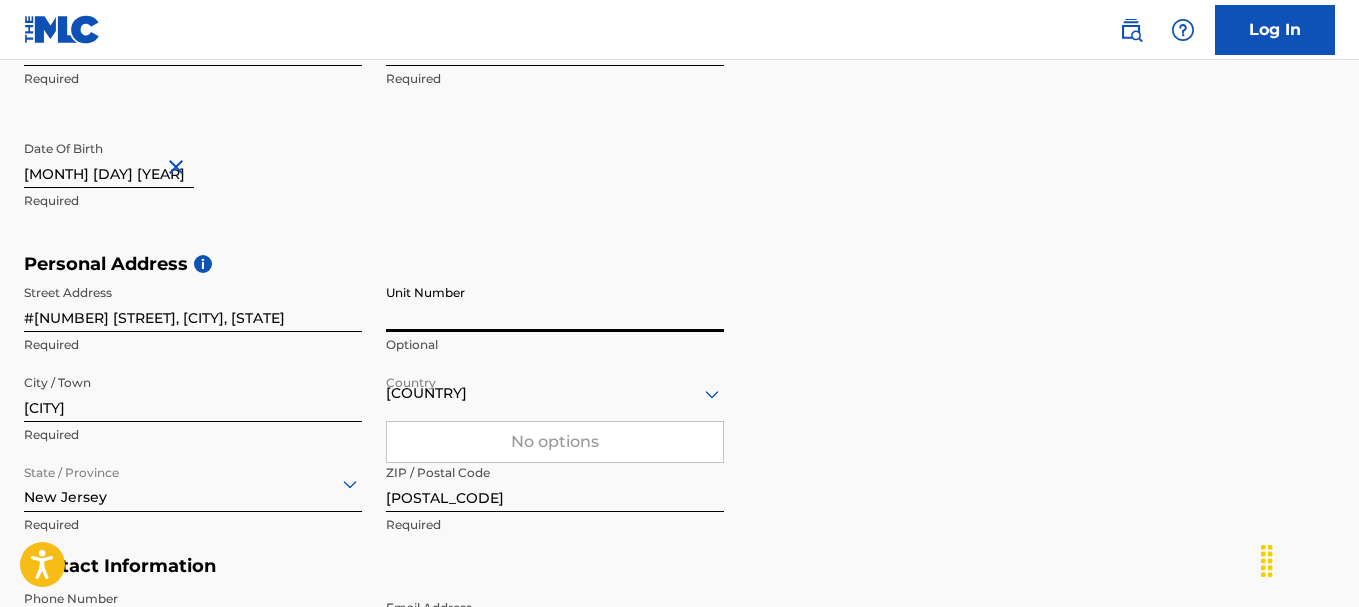 type 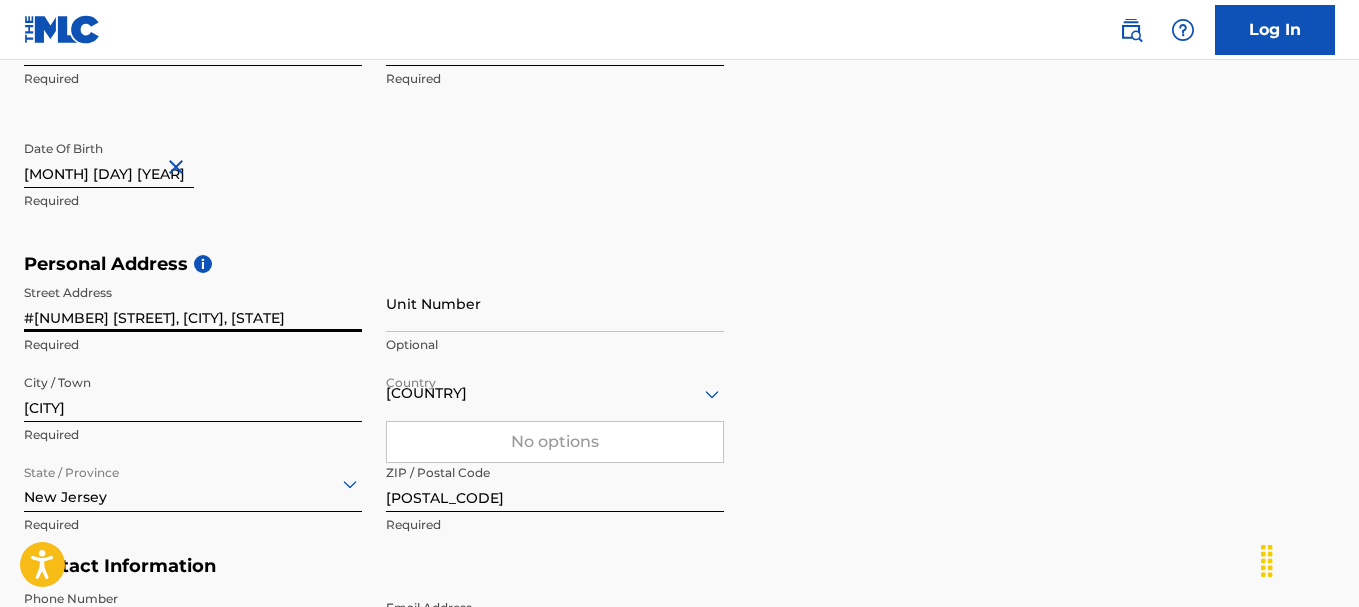scroll, scrollTop: 0, scrollLeft: 5, axis: horizontal 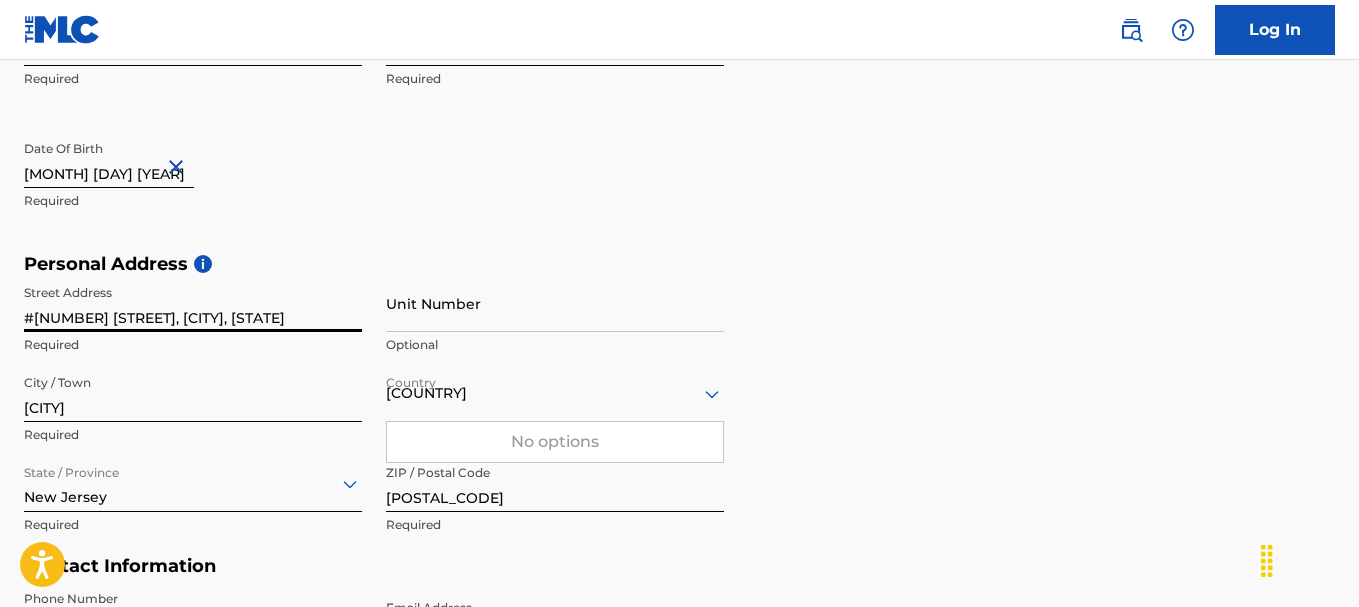 paste on "[STATE], [CITY], [COUNTRY]" 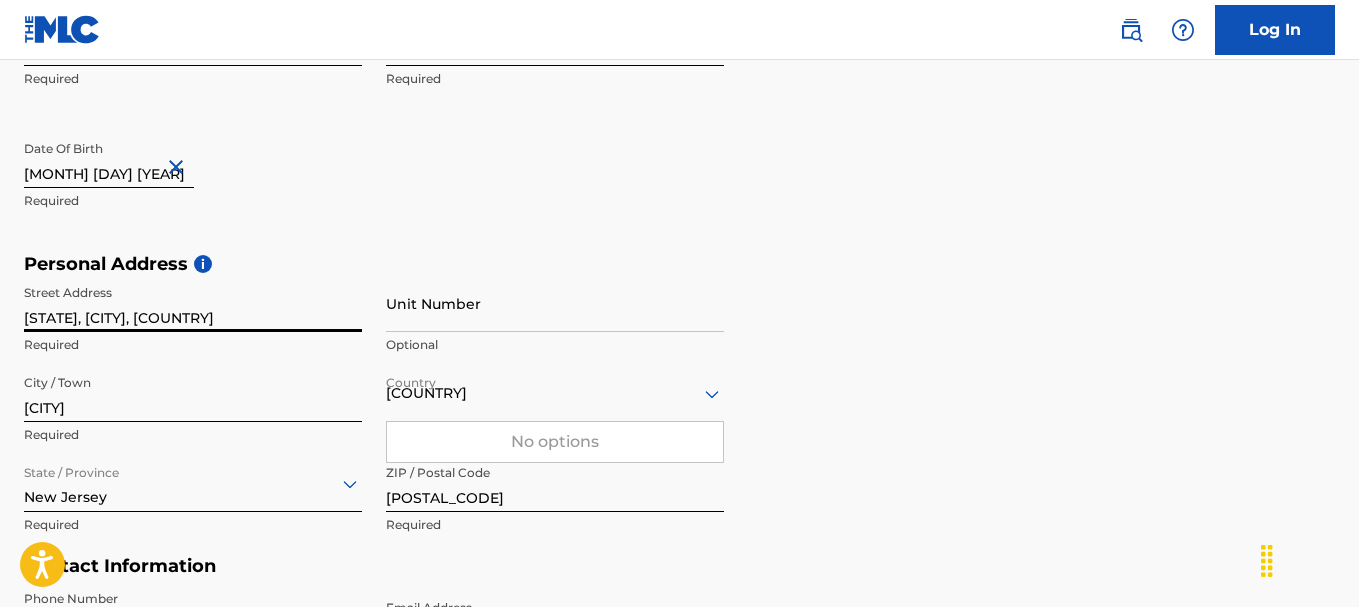 scroll, scrollTop: 0, scrollLeft: 0, axis: both 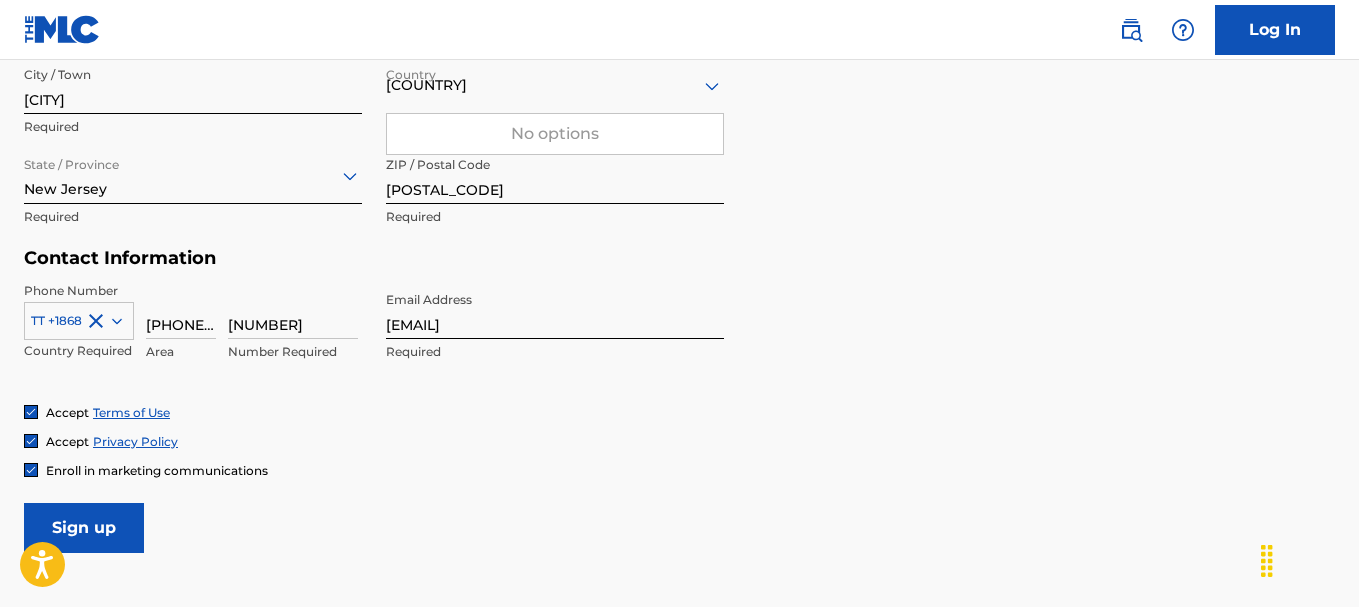type on "[STATE], [CITY], [COUNTRY]" 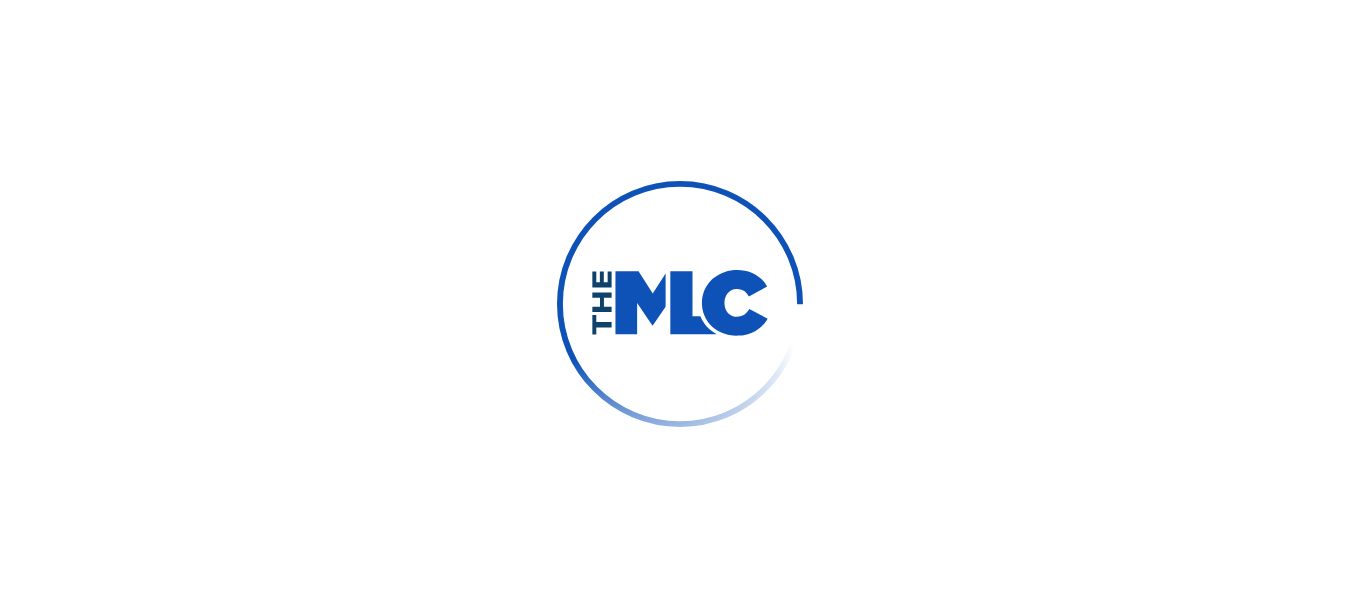 scroll, scrollTop: 0, scrollLeft: 0, axis: both 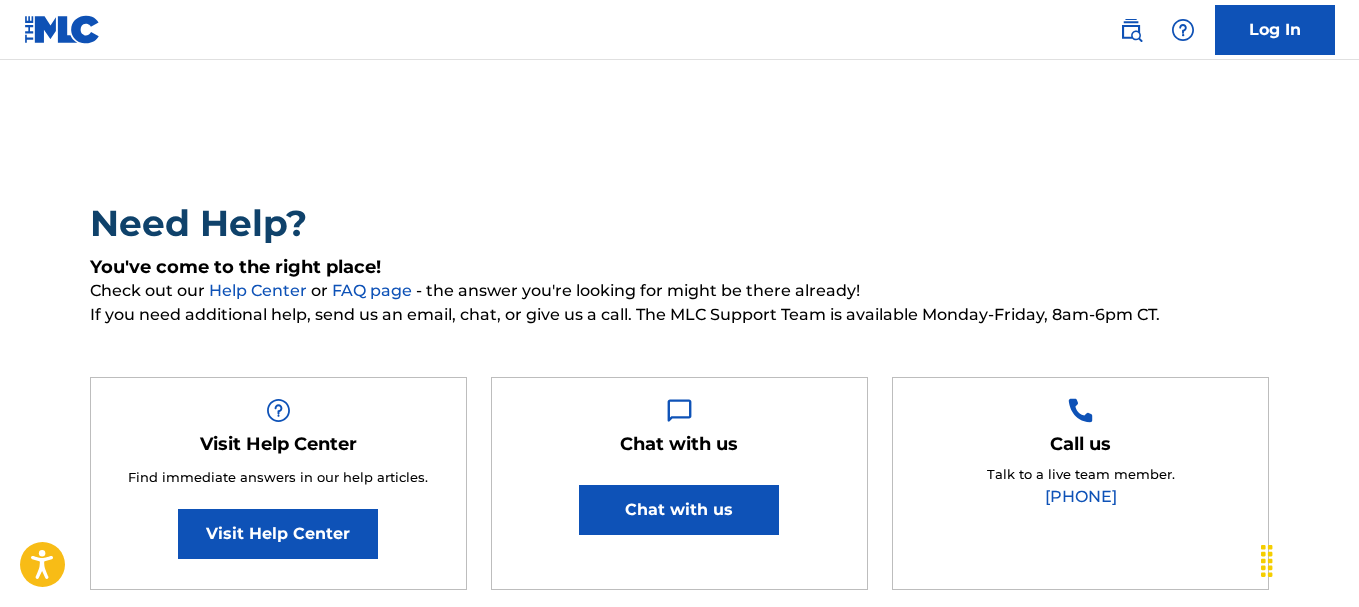 click on "Chat with us" at bounding box center (679, 510) 